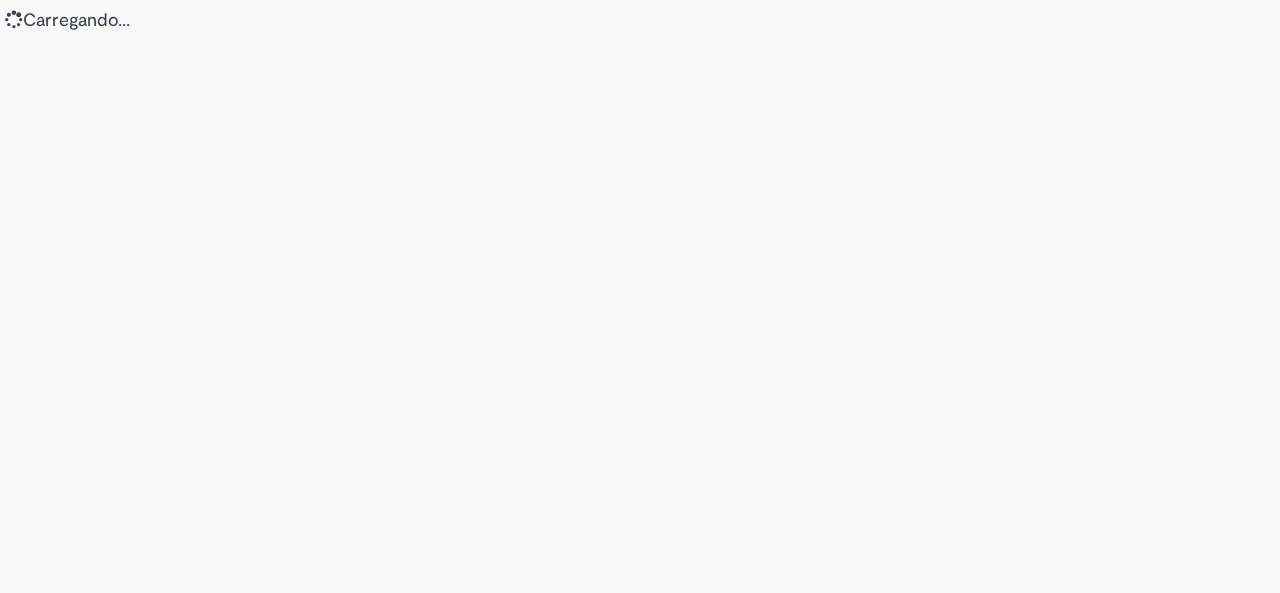 scroll, scrollTop: 0, scrollLeft: 0, axis: both 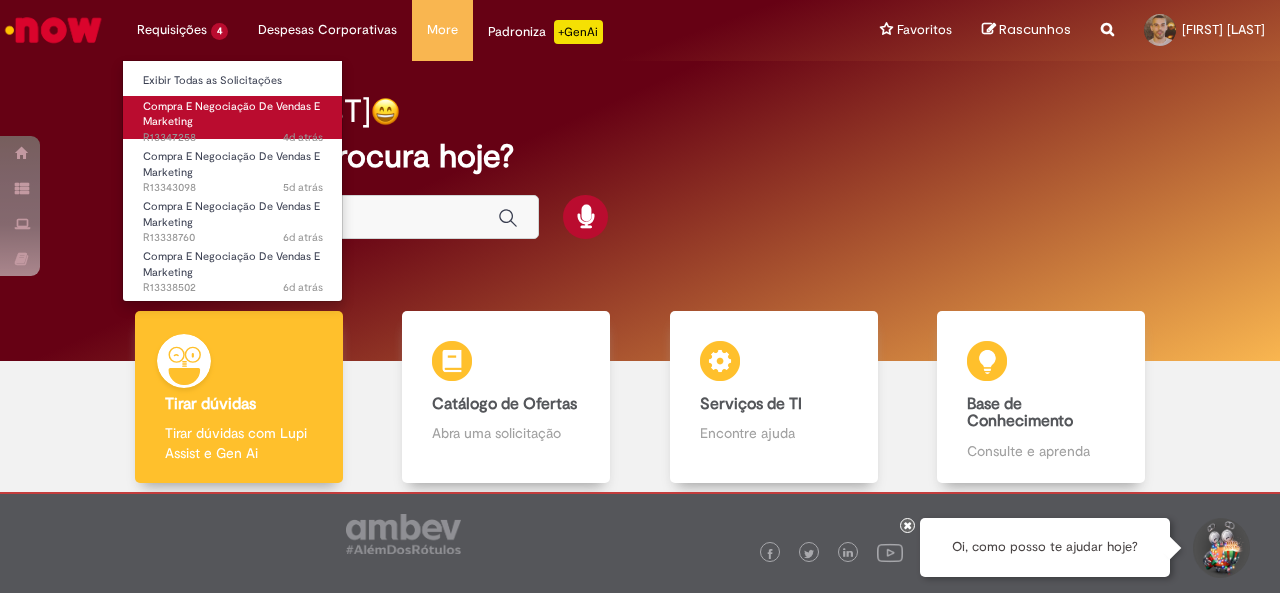 click on "Compra E Negociação De Vendas E Marketing
4d atrás 4 dias atrás  R13347258" at bounding box center (233, 117) 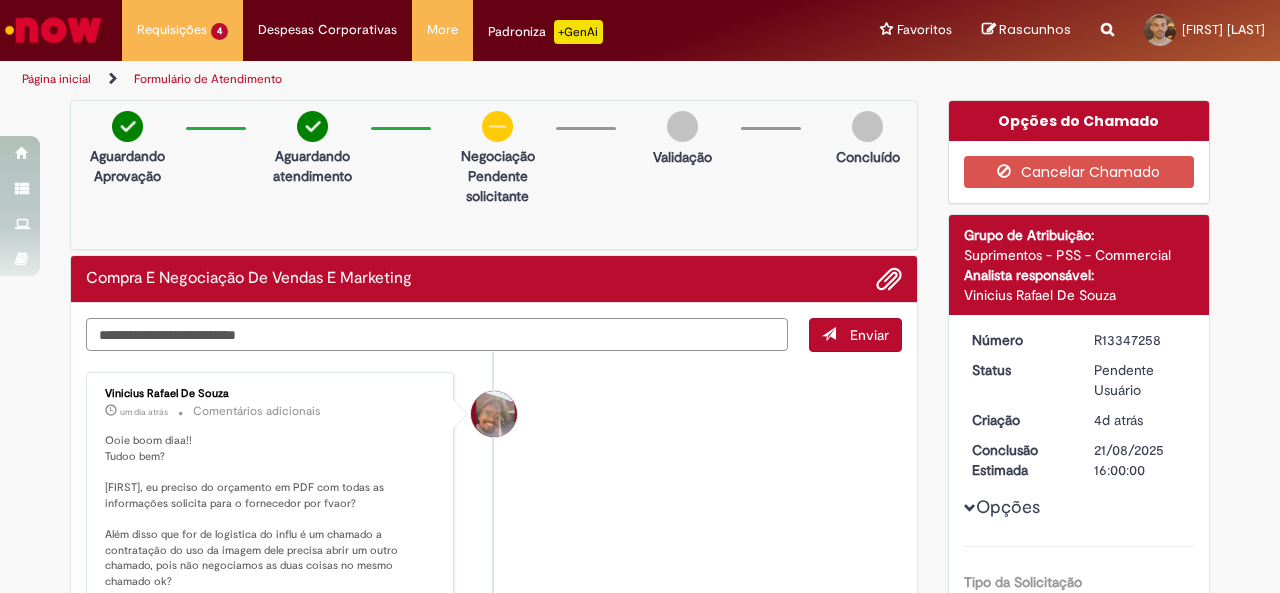 click at bounding box center [437, 334] 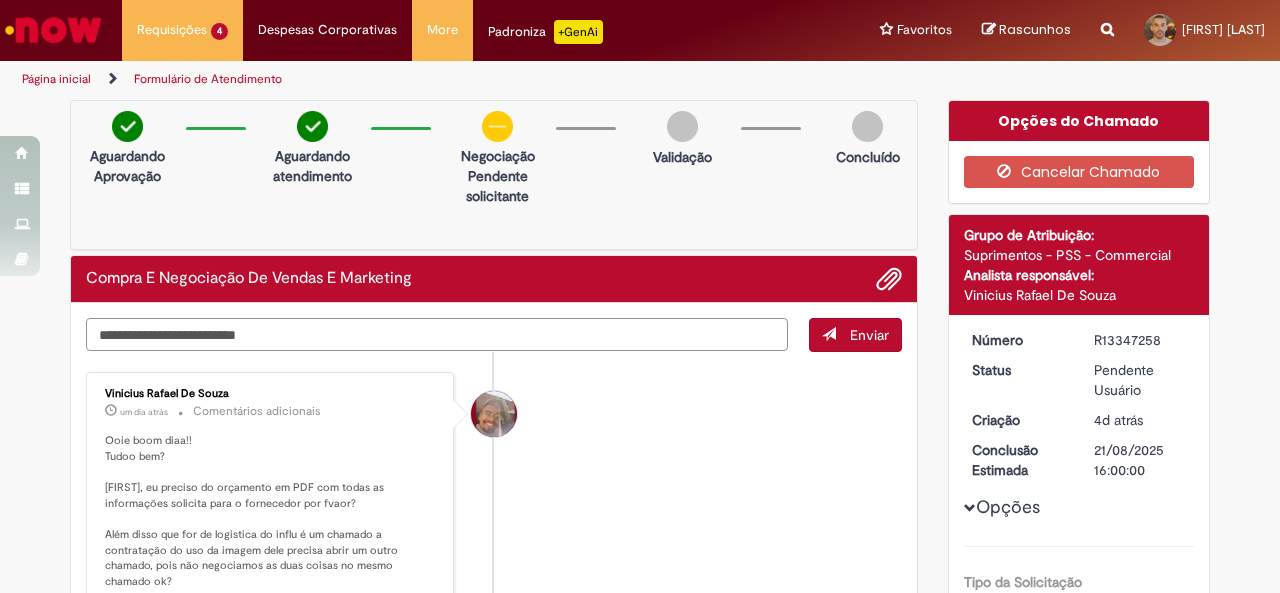 click at bounding box center [437, 334] 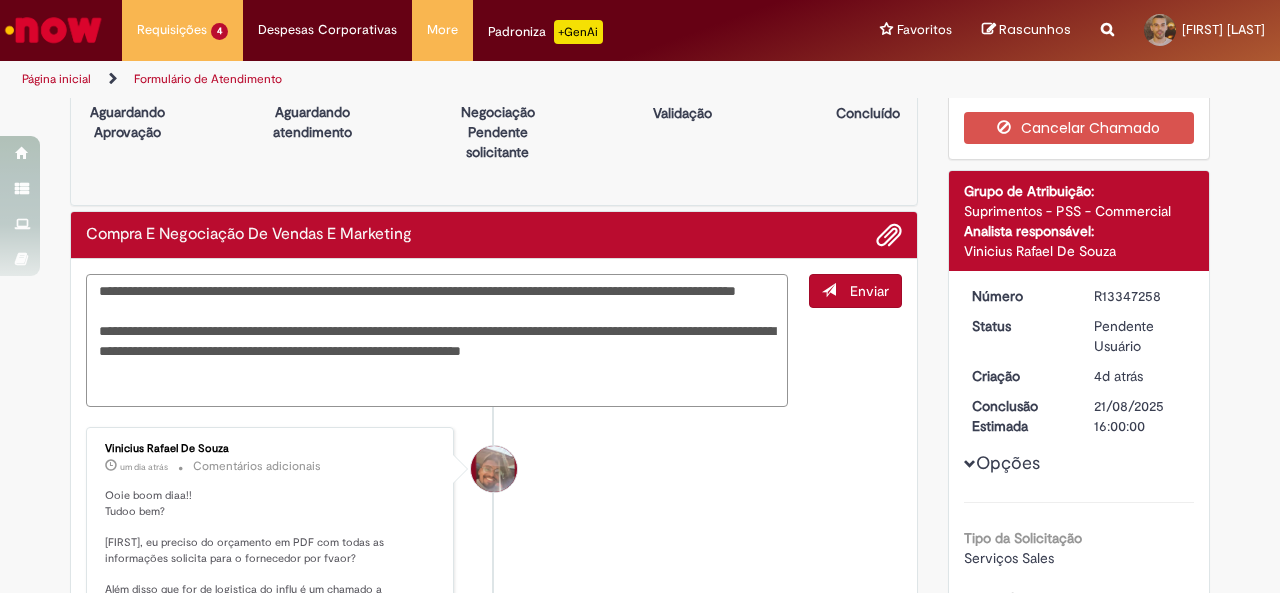 scroll, scrollTop: 46, scrollLeft: 0, axis: vertical 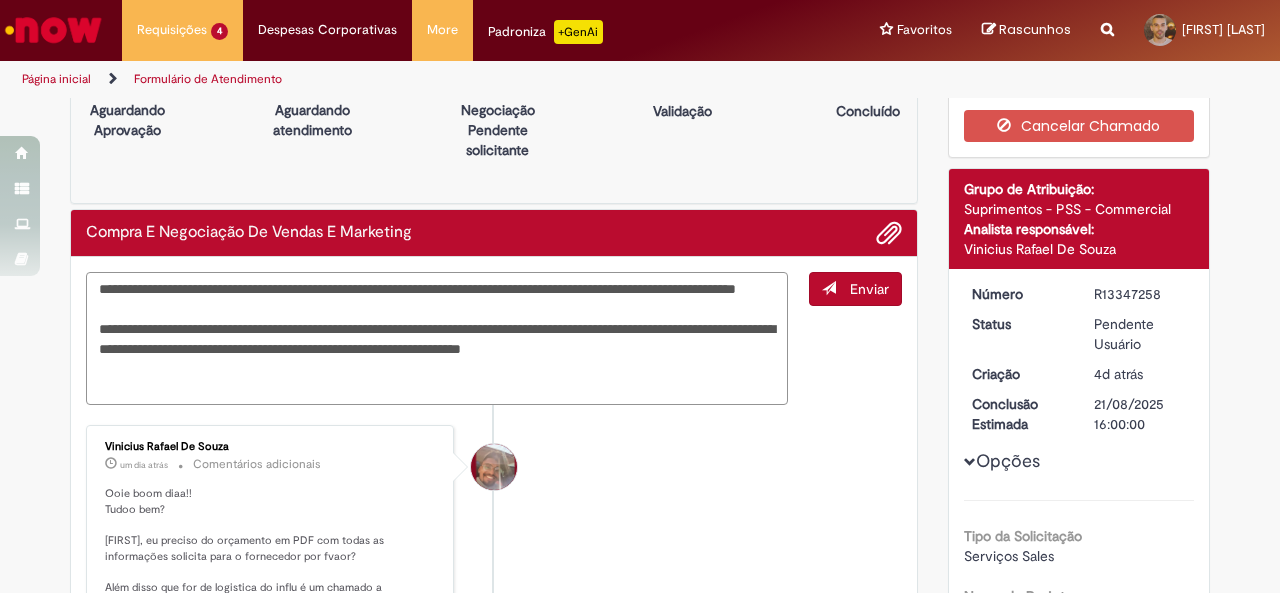 click on "**********" at bounding box center (437, 338) 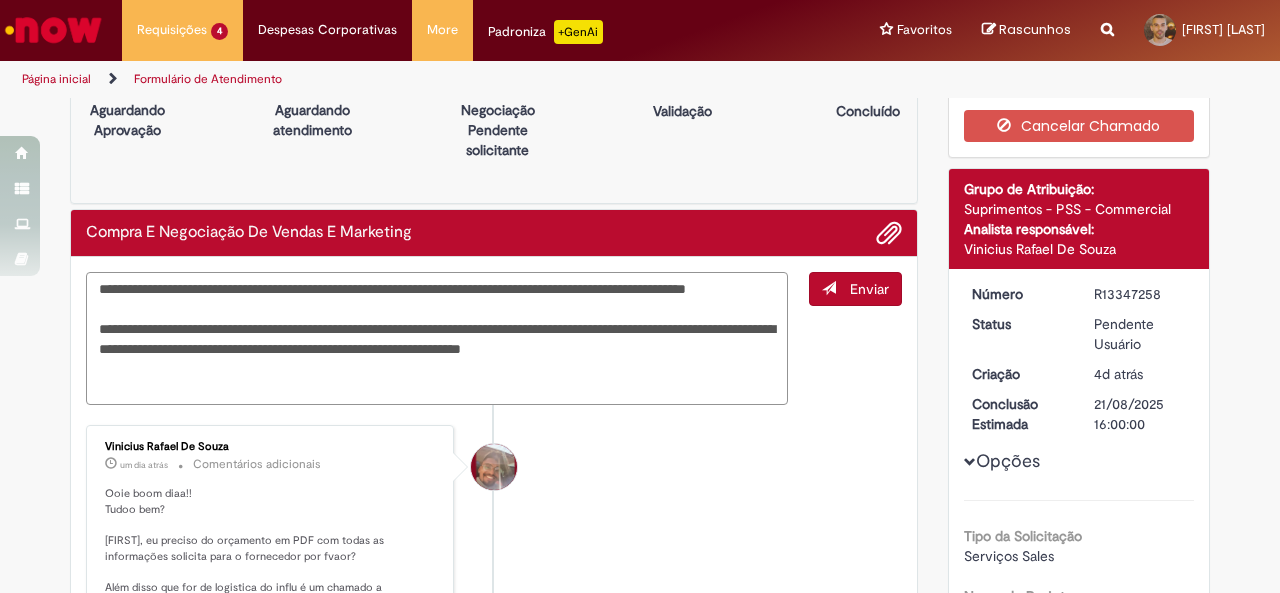 drag, startPoint x: 539, startPoint y: 286, endPoint x: 634, endPoint y: 286, distance: 95 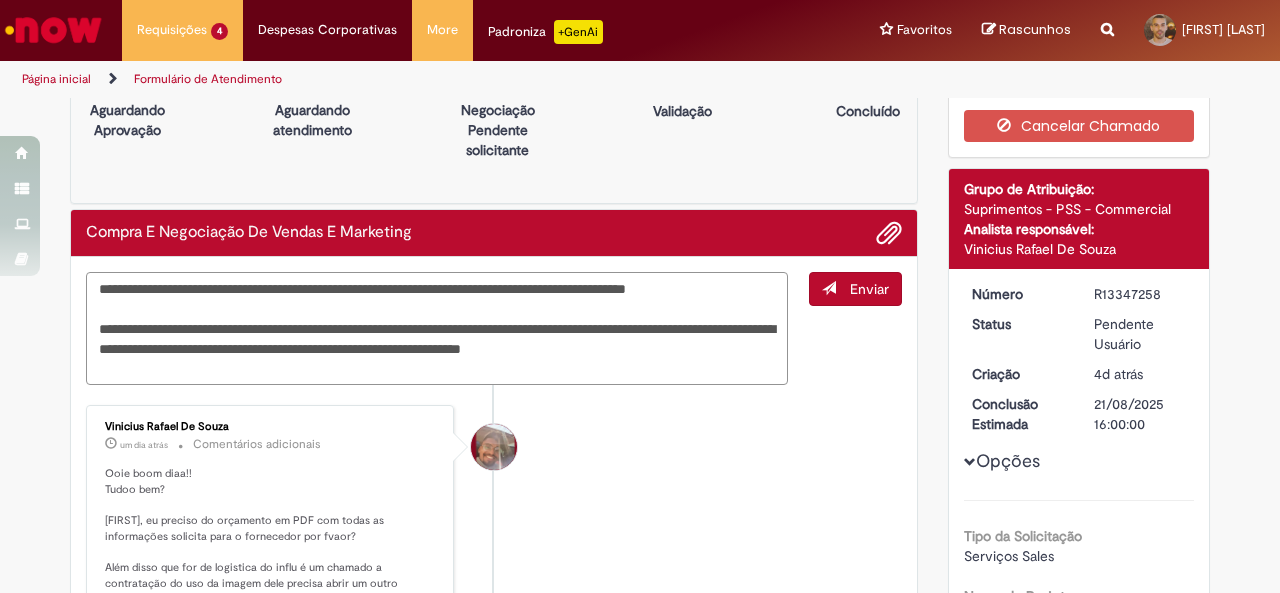click on "**********" at bounding box center [437, 328] 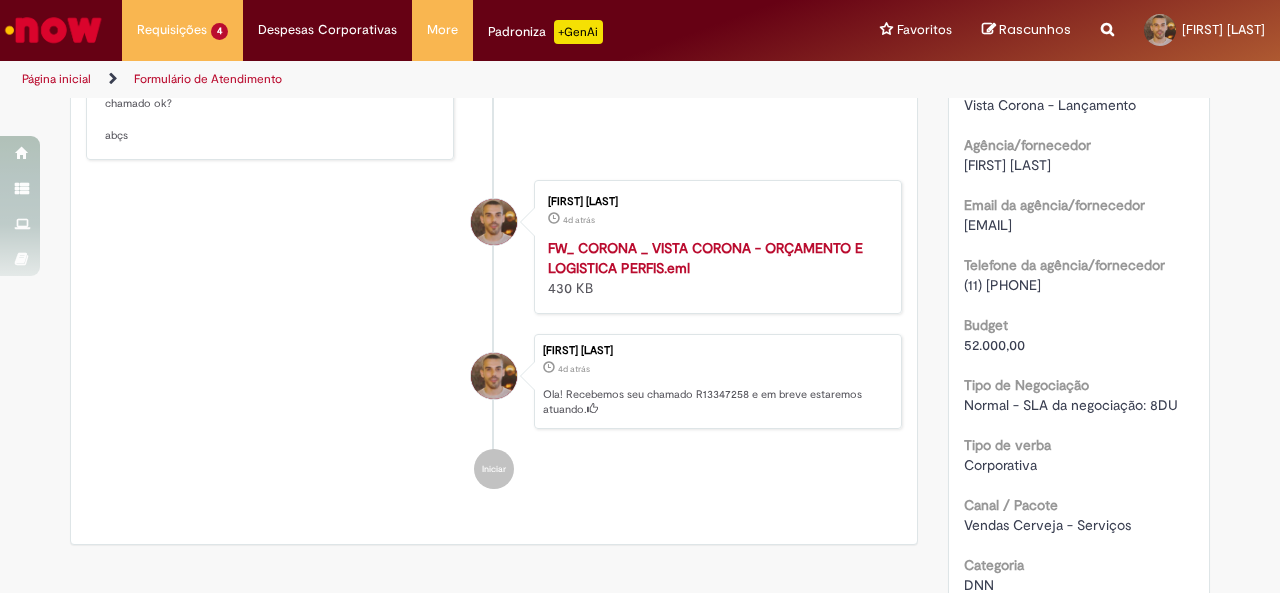 scroll, scrollTop: 556, scrollLeft: 0, axis: vertical 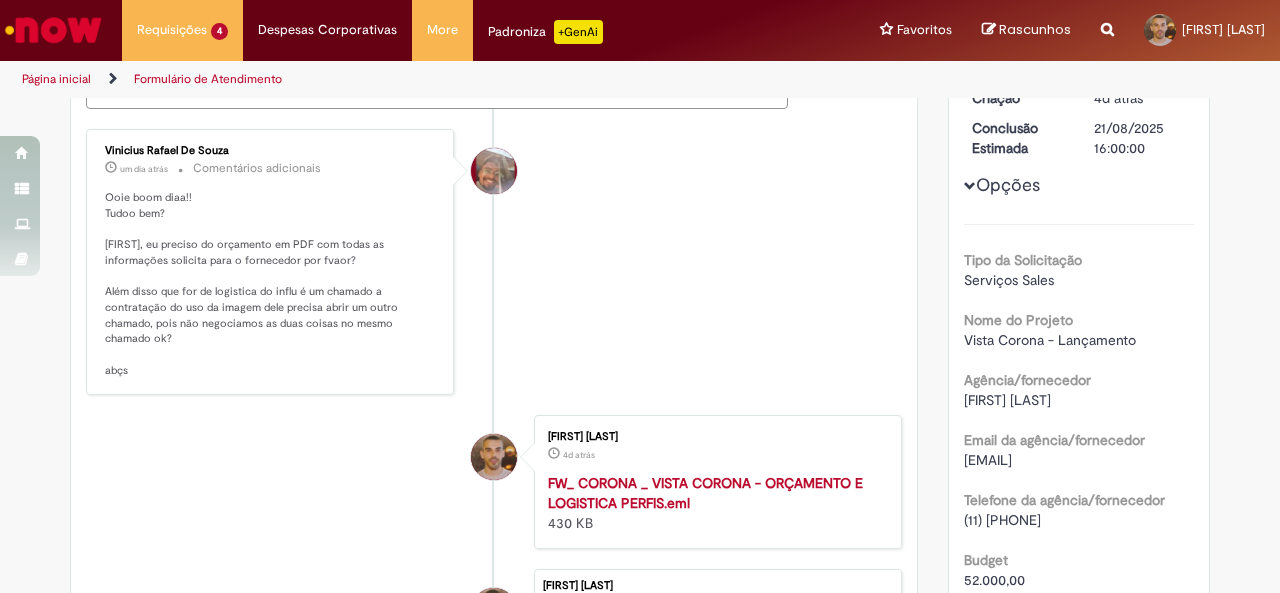 click on "Ooie boom diaa!!
Tudoo bem?
[FIRST], eu preciso do orçamento em PDF com todas as informações solicita para o fornecedor por fvaor?
Além disso que for de logistica do influ é um chamado a contratação do uso da imagem dele precisa abrir um outro chamado, pois não negociamos as duas coisas no mesmo chamado ok?
abçs" at bounding box center (271, 284) 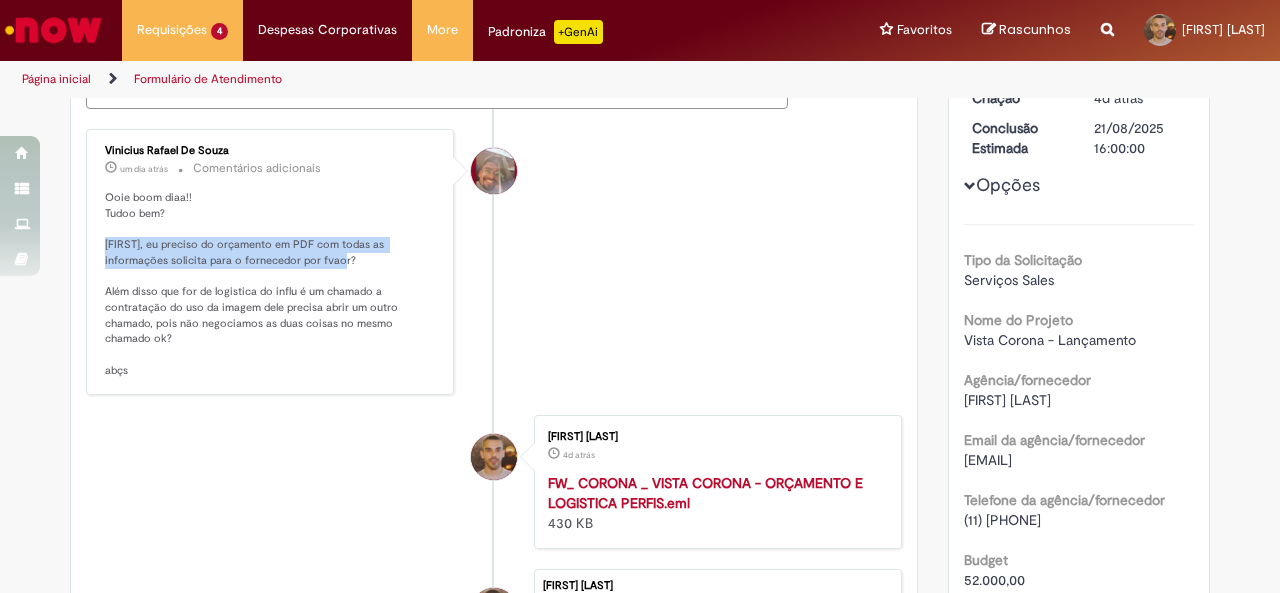 drag, startPoint x: 110, startPoint y: 241, endPoint x: 296, endPoint y: 261, distance: 187.07217 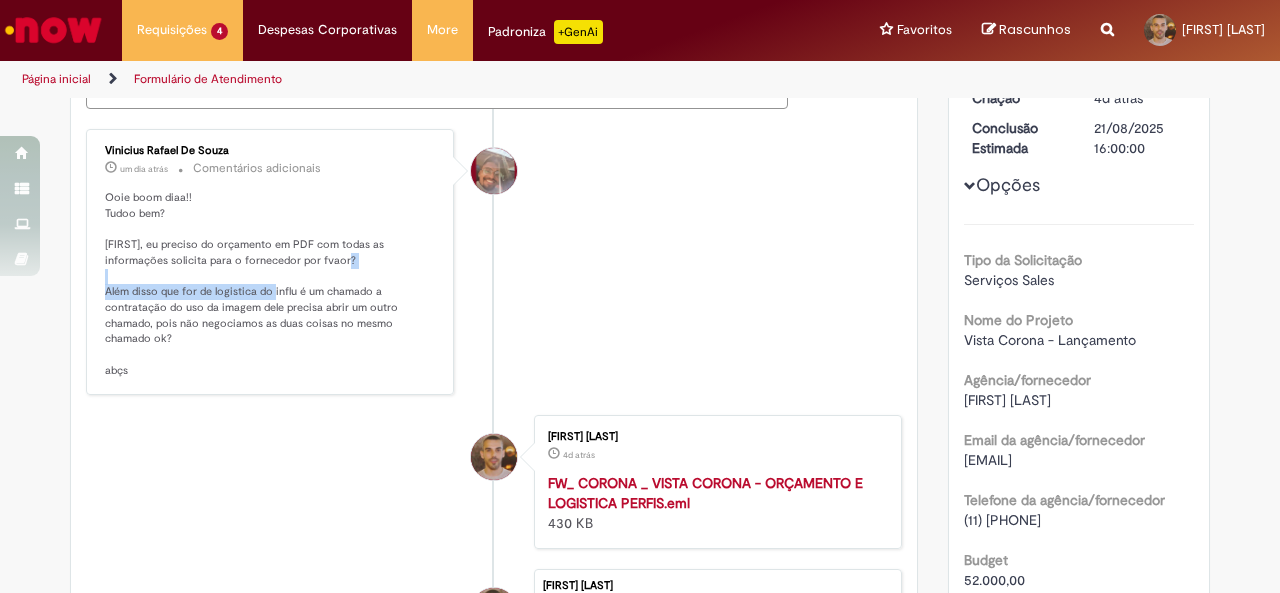 drag, startPoint x: 96, startPoint y: 285, endPoint x: 277, endPoint y: 289, distance: 181.04419 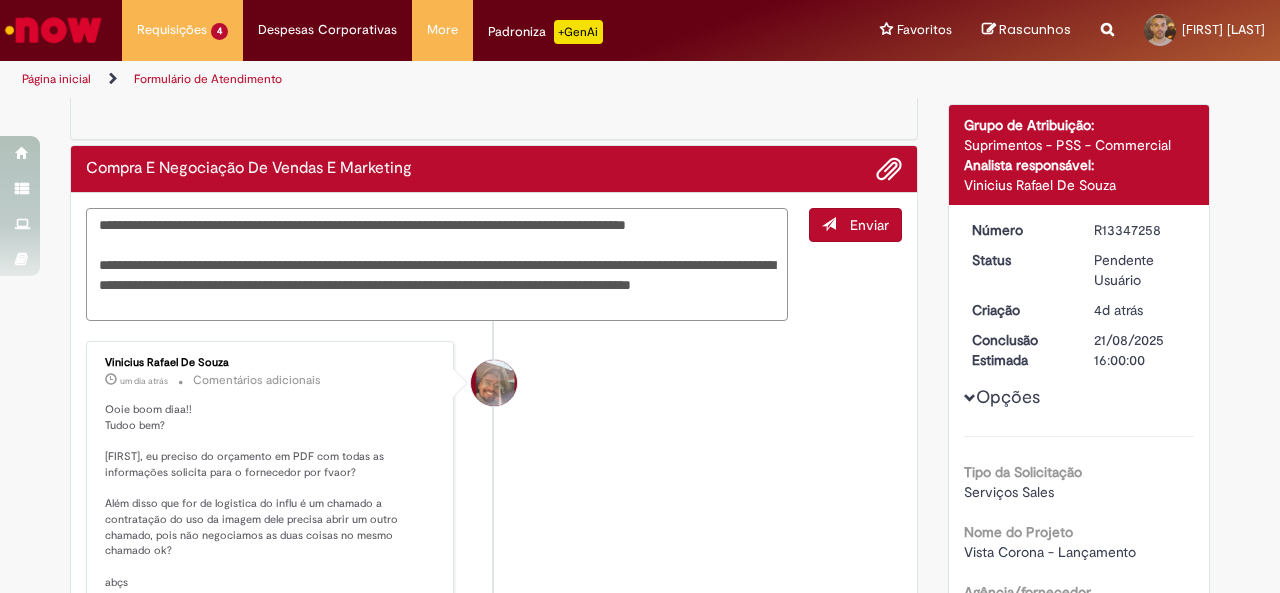 click on "**********" at bounding box center [437, 264] 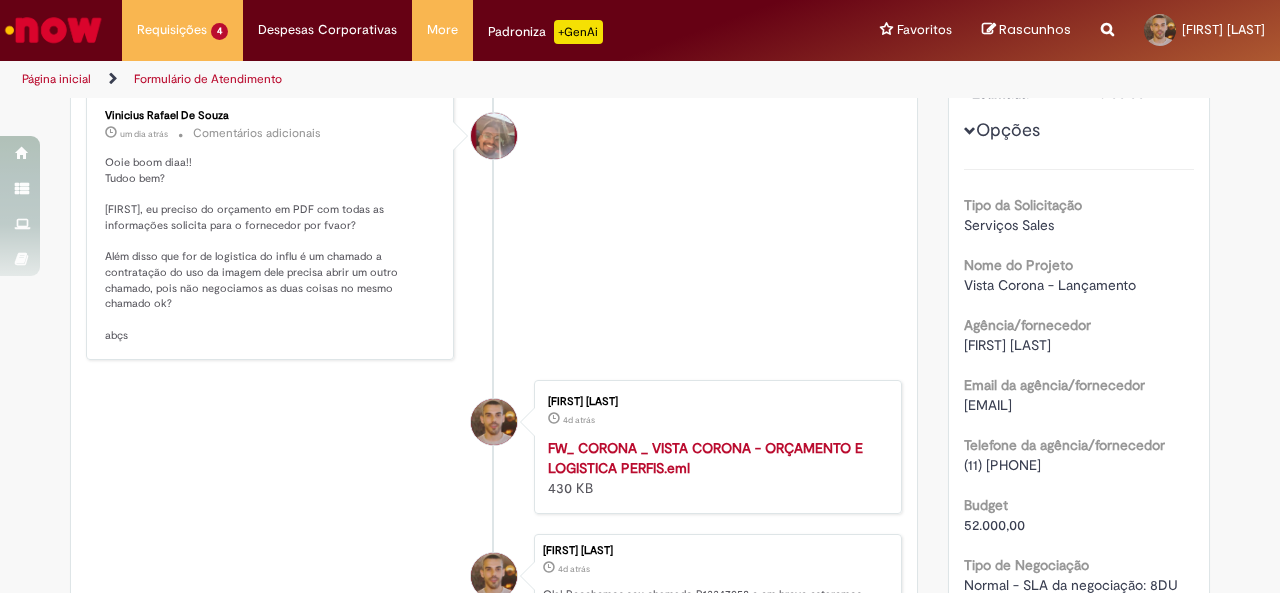 scroll, scrollTop: 378, scrollLeft: 0, axis: vertical 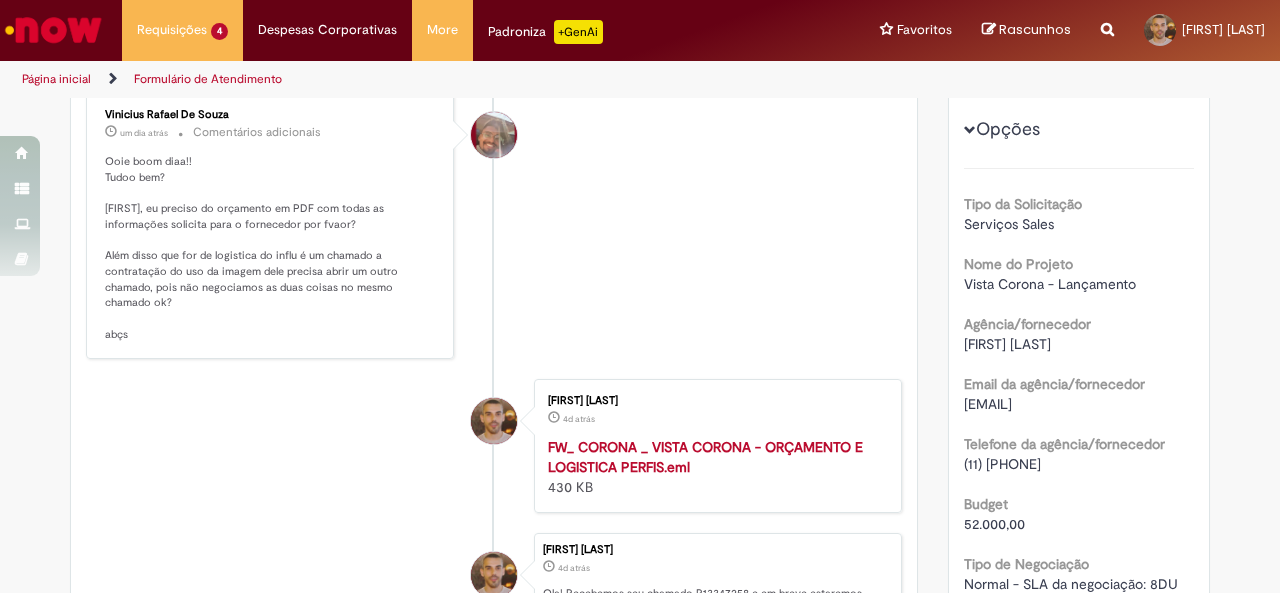 click on "Detalhes do tíquete
Grupo de Atribuição:
Suprimentos - PSS - Commercial
Analista responsável:
[FIRST] [LAST]
Número
R13347258
Status
Pendente Usuário
Criação
4d atrás 4 dias atrás
Conclusão Estimada
21/08/2025 16:00:00
Opções
Tipo da Solicitação
Serviços Sales
Nome do Projeto
Vista Corona - Lançamento
Agência/fornecedor
[FIRST] [LAST]
Email da agência/fornecedor
[EMAIL]
Telefone da agência/fornecedor
(11) [PHONE]
Budget
52.000,00
Tipo de Negociação" at bounding box center [1079, 610] 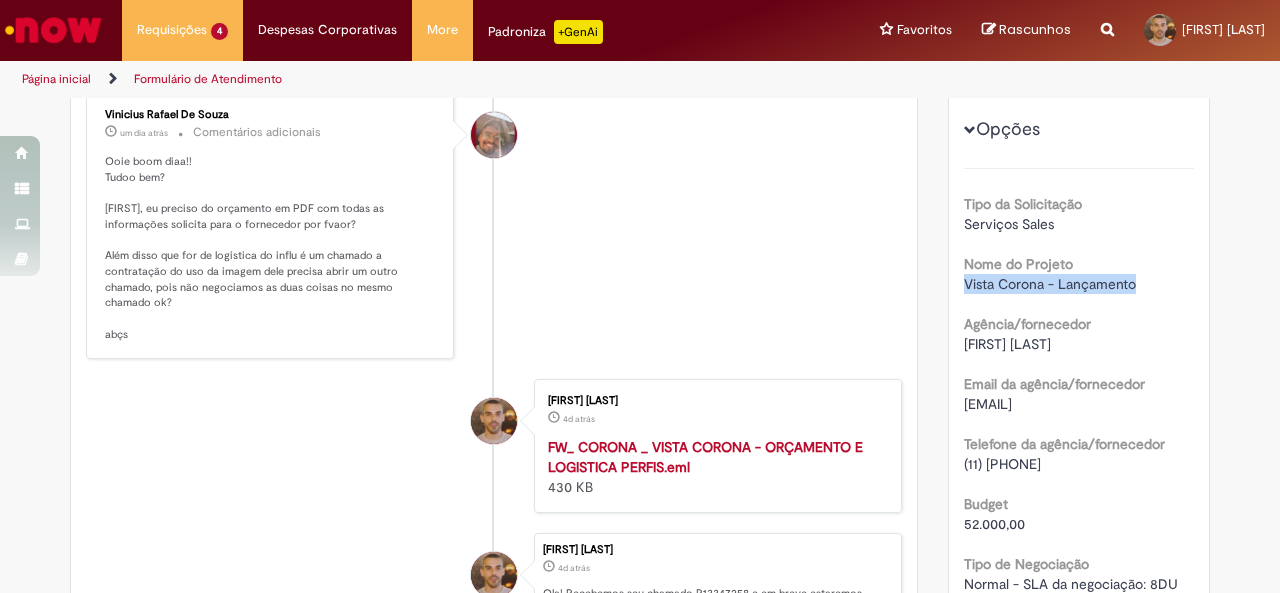 drag, startPoint x: 962, startPoint y: 277, endPoint x: 1120, endPoint y: 279, distance: 158.01266 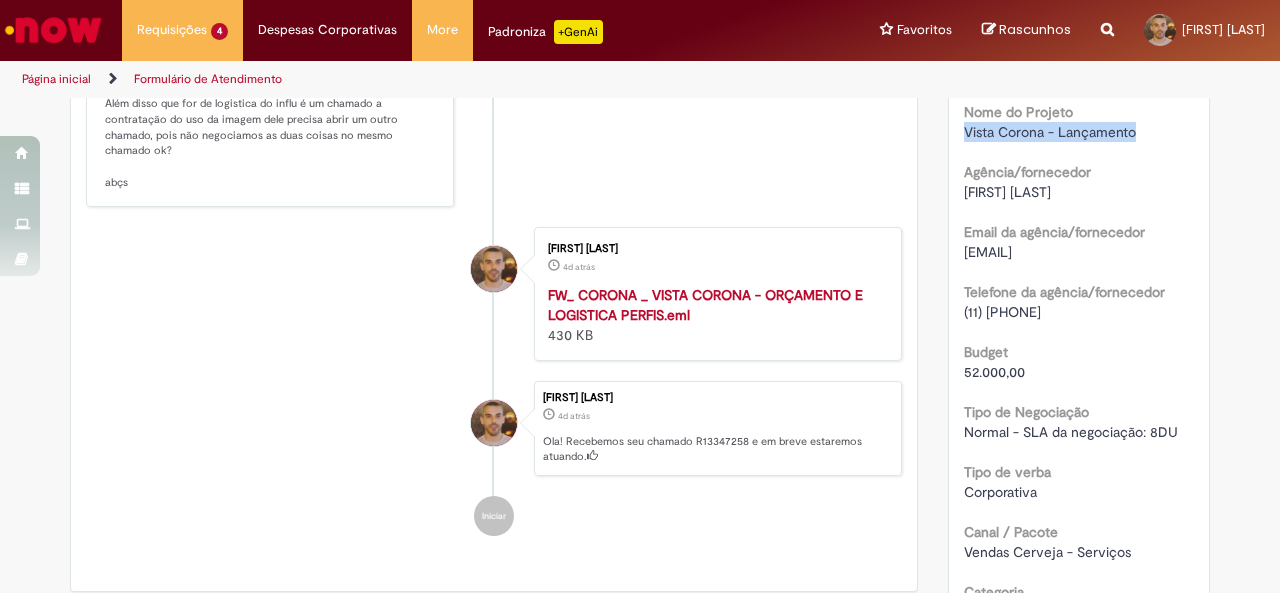 scroll, scrollTop: 531, scrollLeft: 0, axis: vertical 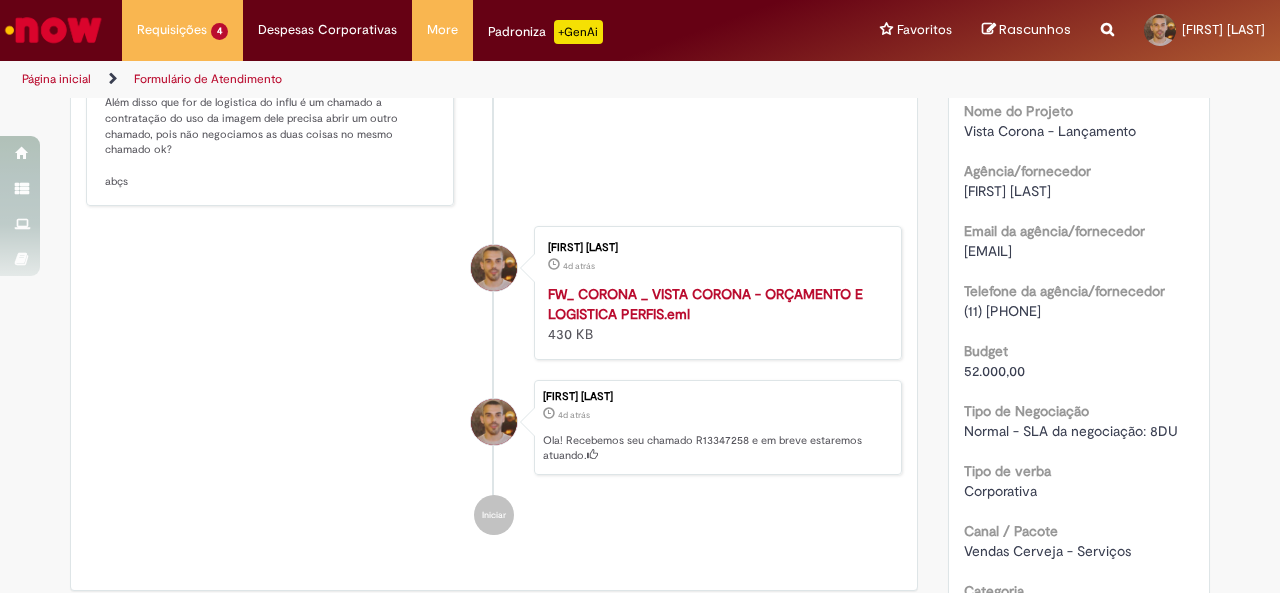 click on "[FIRST] [LAST]" at bounding box center [1007, 191] 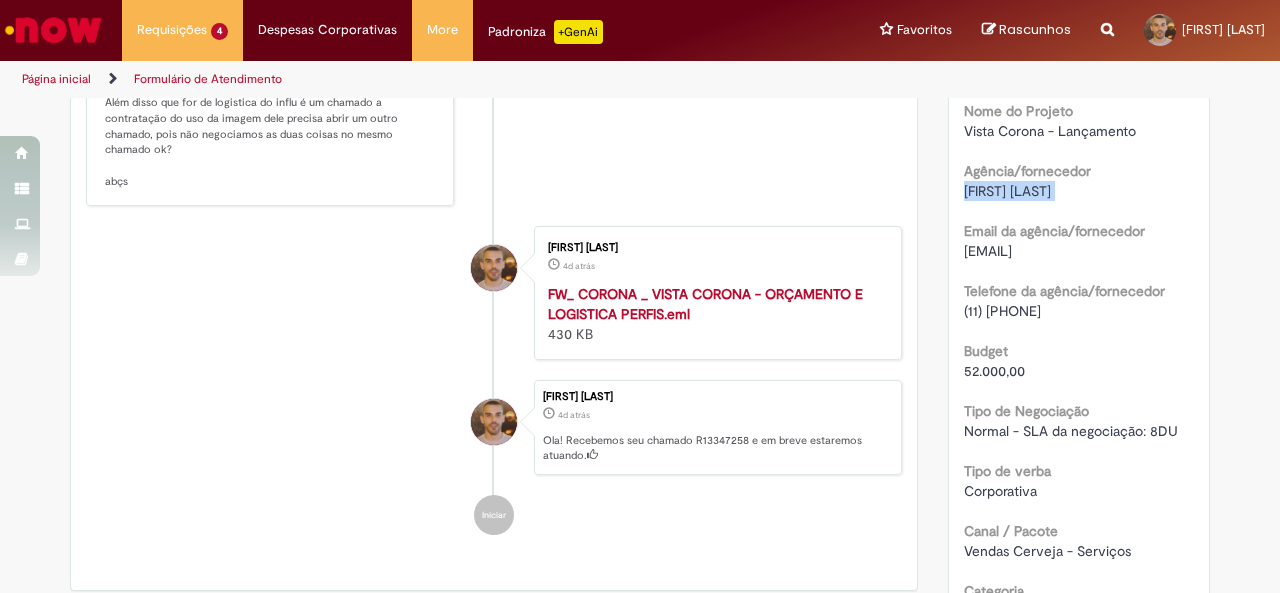 drag, startPoint x: 970, startPoint y: 189, endPoint x: 1023, endPoint y: 190, distance: 53.009434 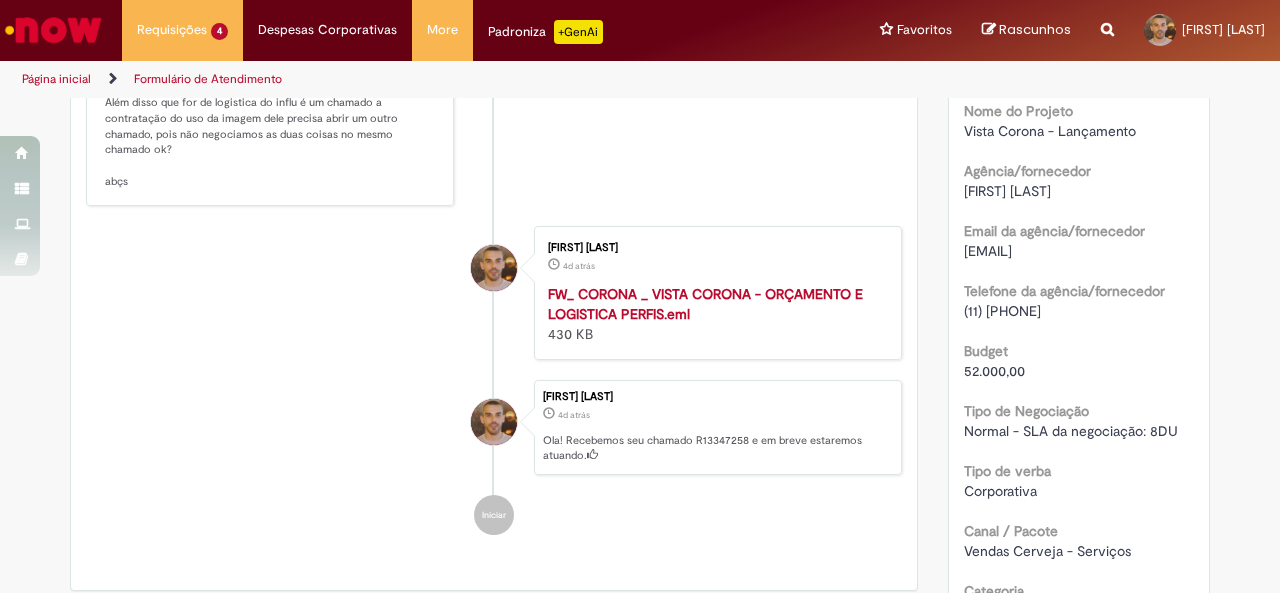 click on "52.000,00" at bounding box center [994, 371] 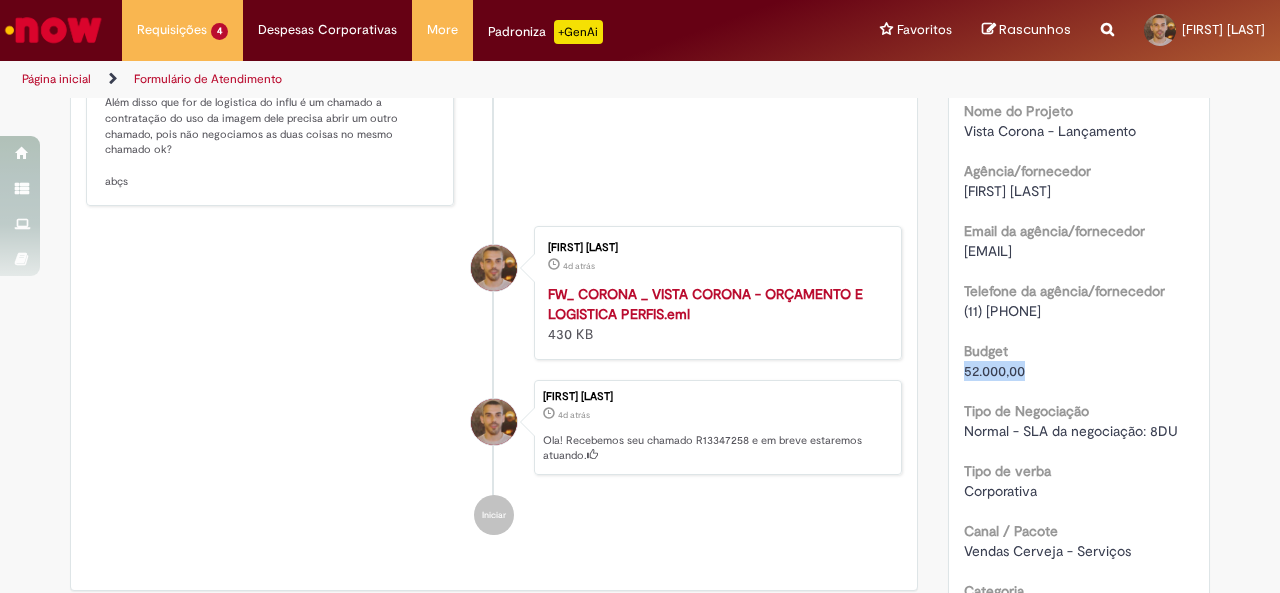 click on "52.000,00" at bounding box center (994, 371) 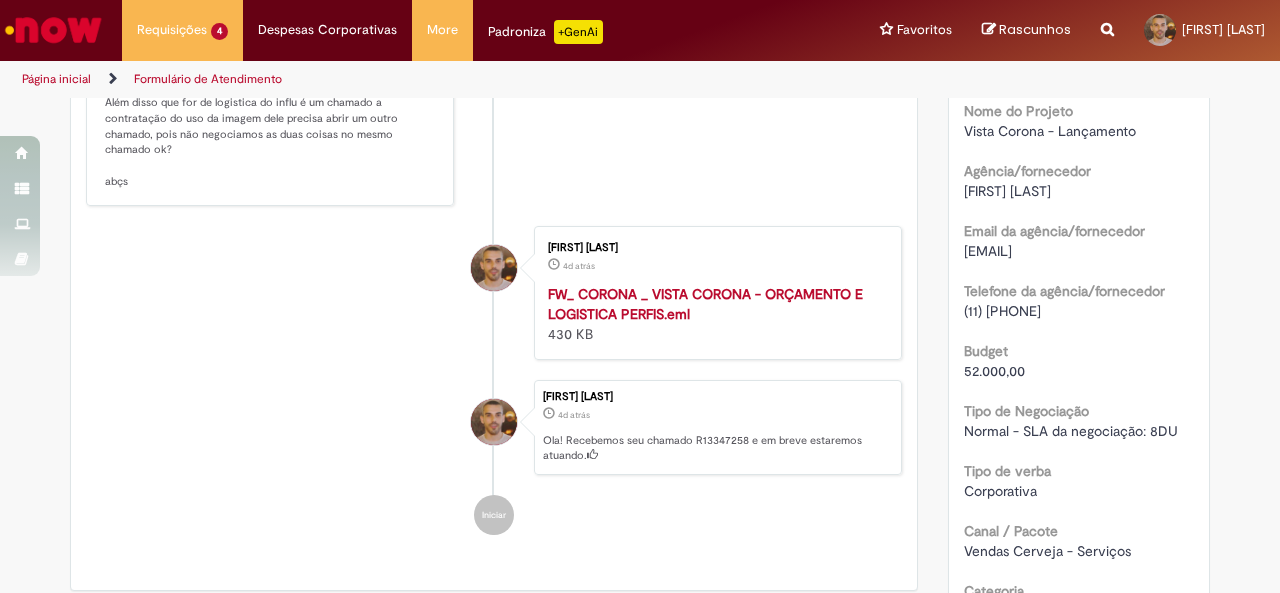 click on "Normal - SLA da negociação: 8DU" at bounding box center [1071, 431] 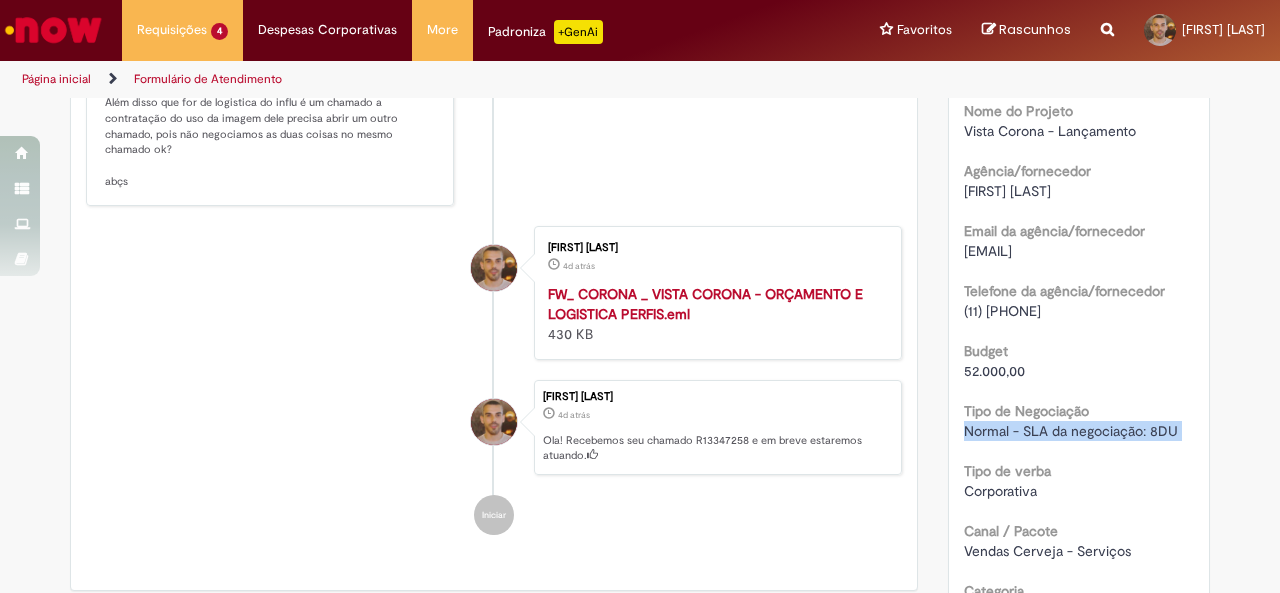 drag, startPoint x: 958, startPoint y: 428, endPoint x: 1165, endPoint y: 430, distance: 207.00966 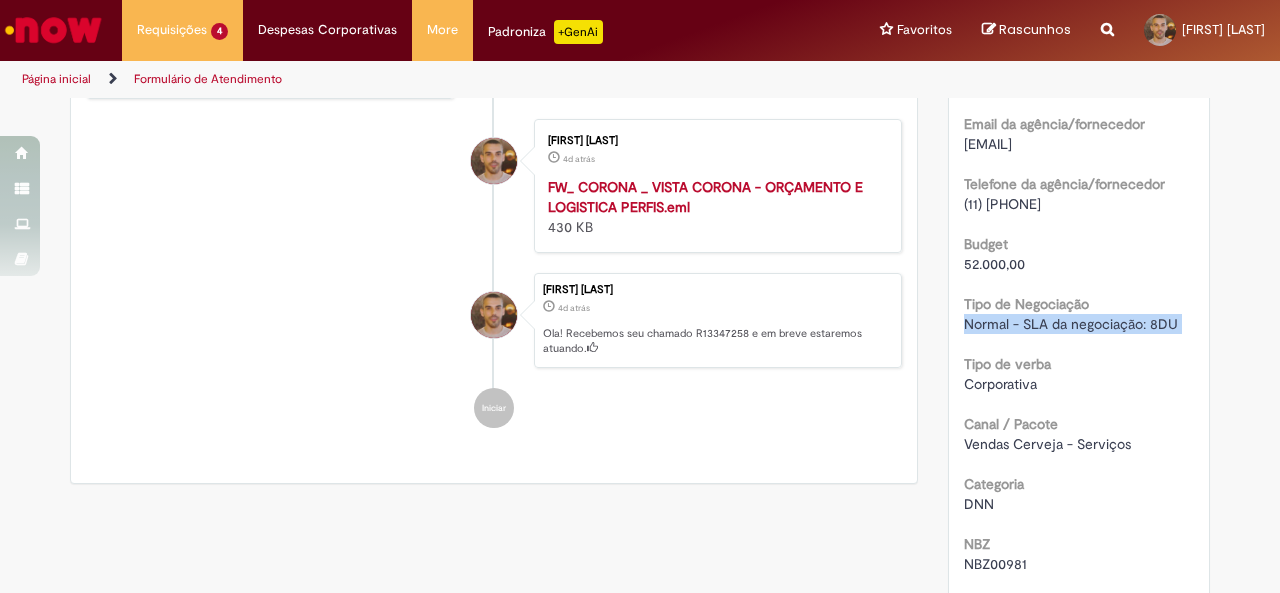 scroll, scrollTop: 652, scrollLeft: 0, axis: vertical 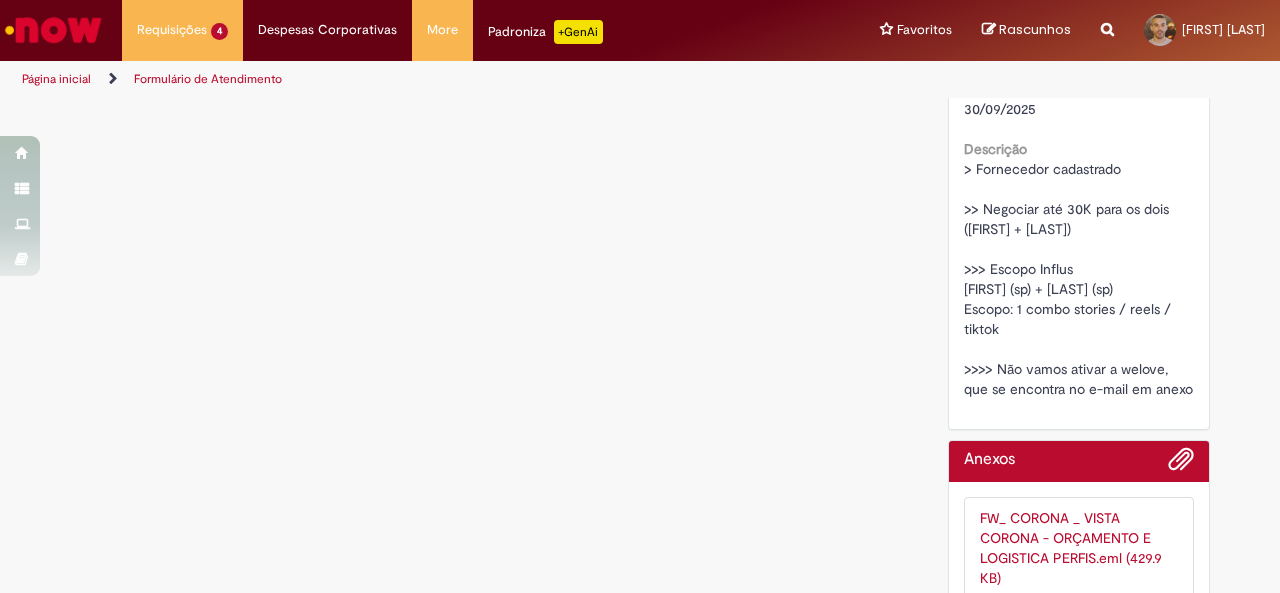 drag, startPoint x: 954, startPoint y: 169, endPoint x: 1165, endPoint y: 382, distance: 299.81662 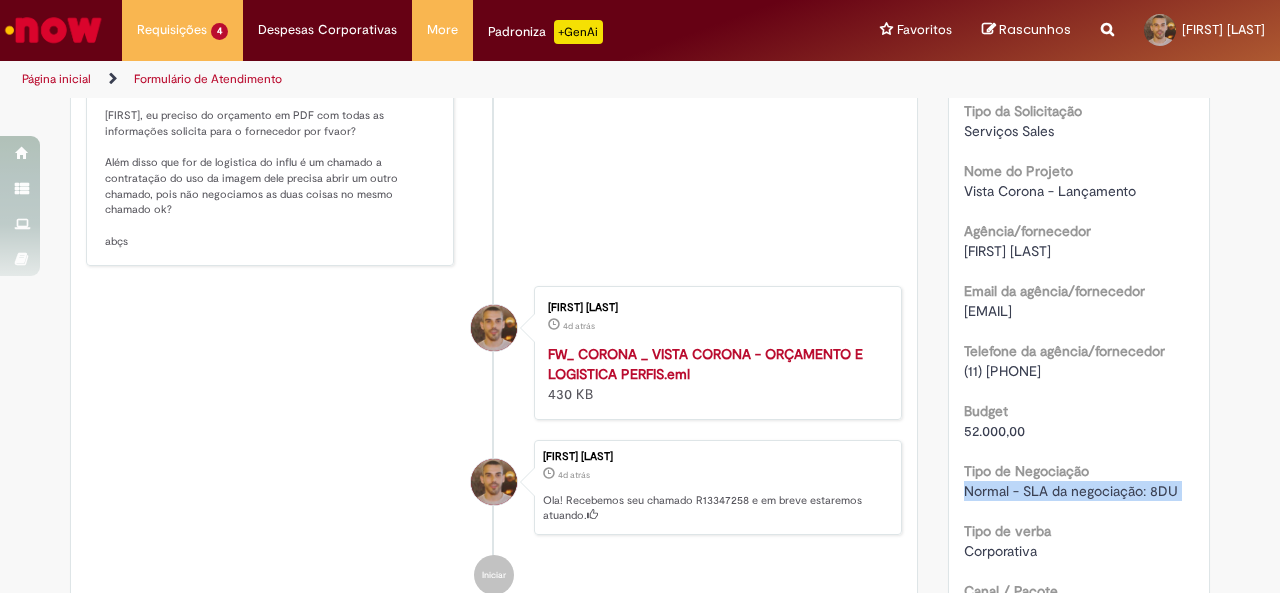 scroll, scrollTop: 629, scrollLeft: 0, axis: vertical 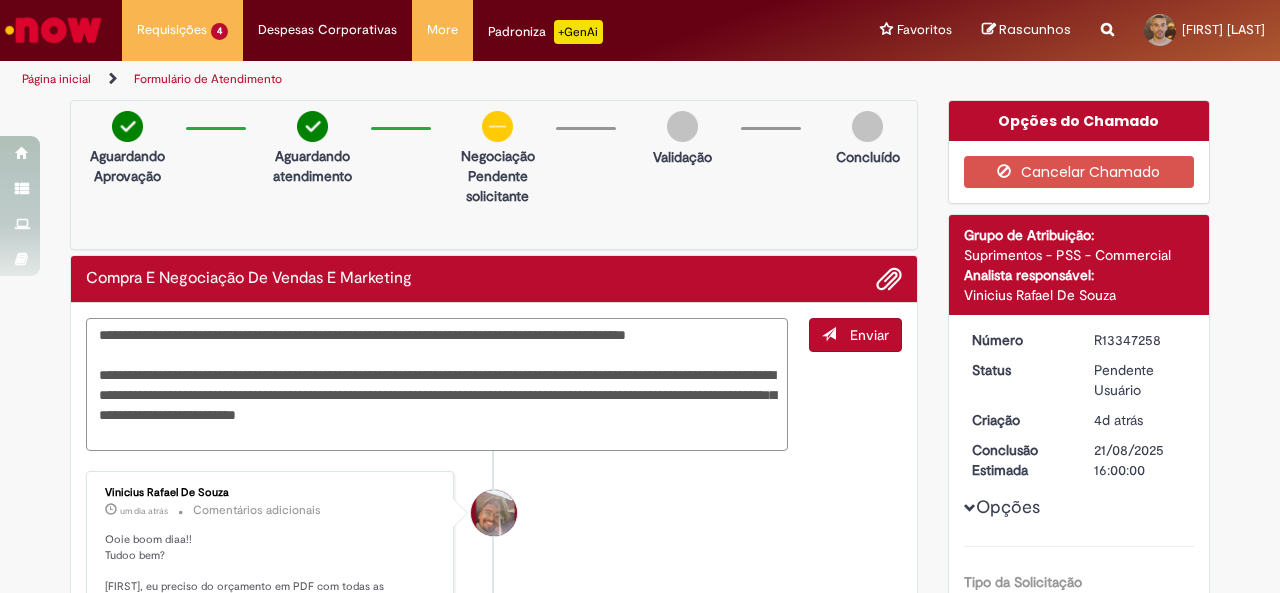 drag, startPoint x: 90, startPoint y: 366, endPoint x: 343, endPoint y: 407, distance: 256.3006 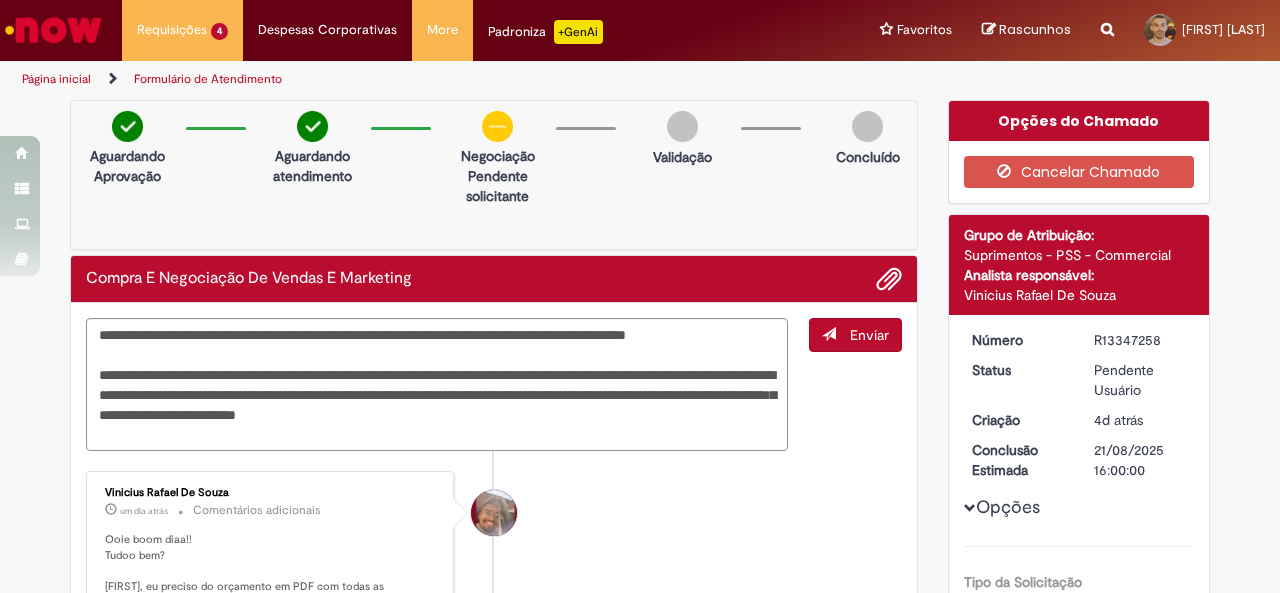 click on "R13347258" at bounding box center (1140, 340) 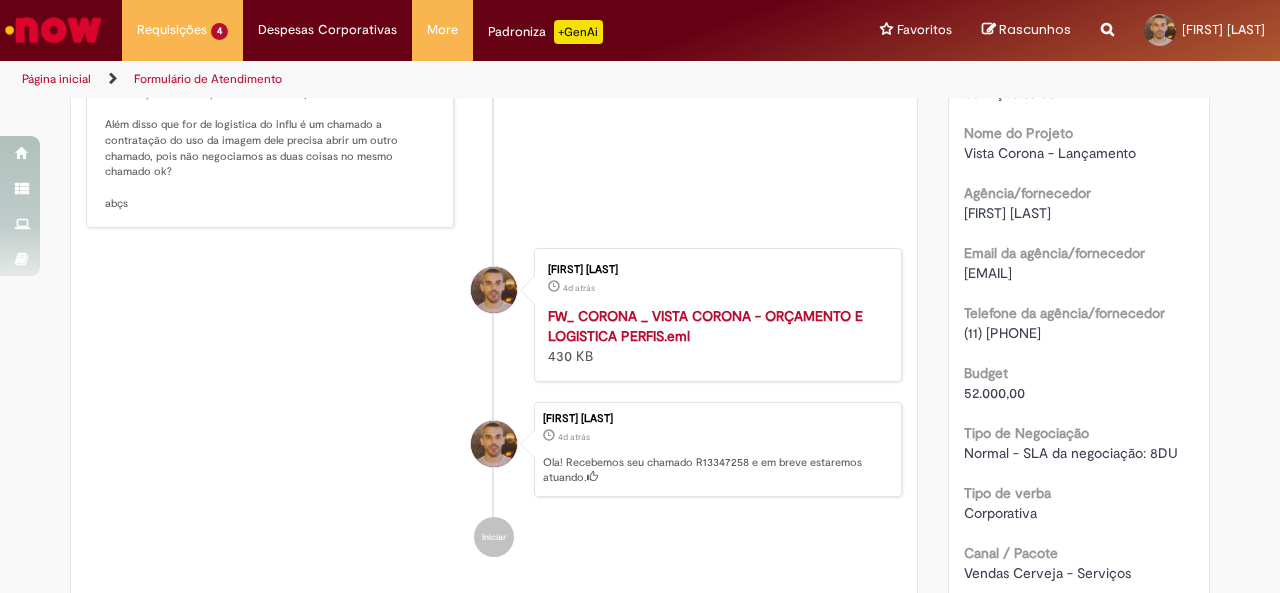 scroll, scrollTop: 508, scrollLeft: 0, axis: vertical 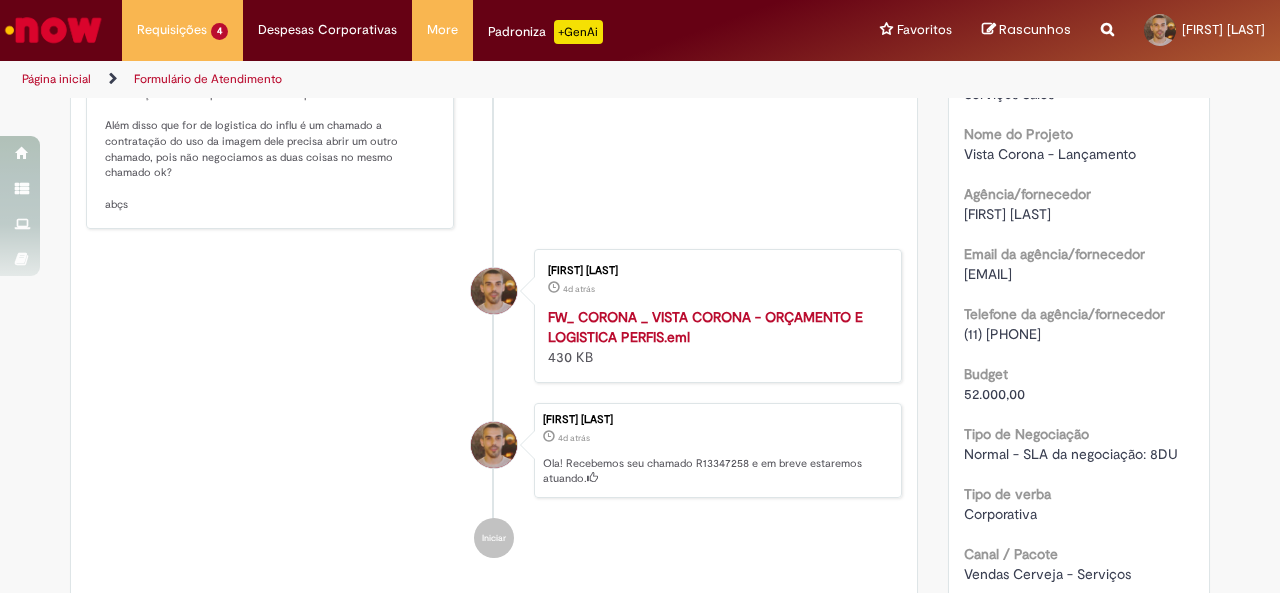 click on "[EMAIL]" at bounding box center (988, 274) 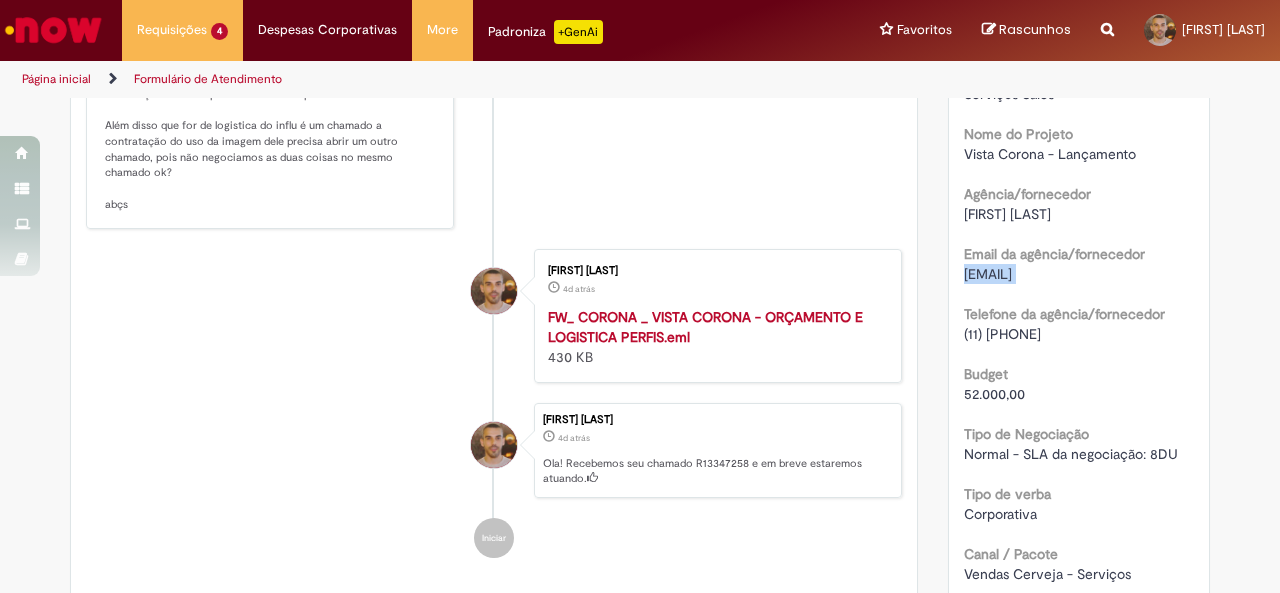 drag, startPoint x: 971, startPoint y: 271, endPoint x: 1118, endPoint y: 271, distance: 147 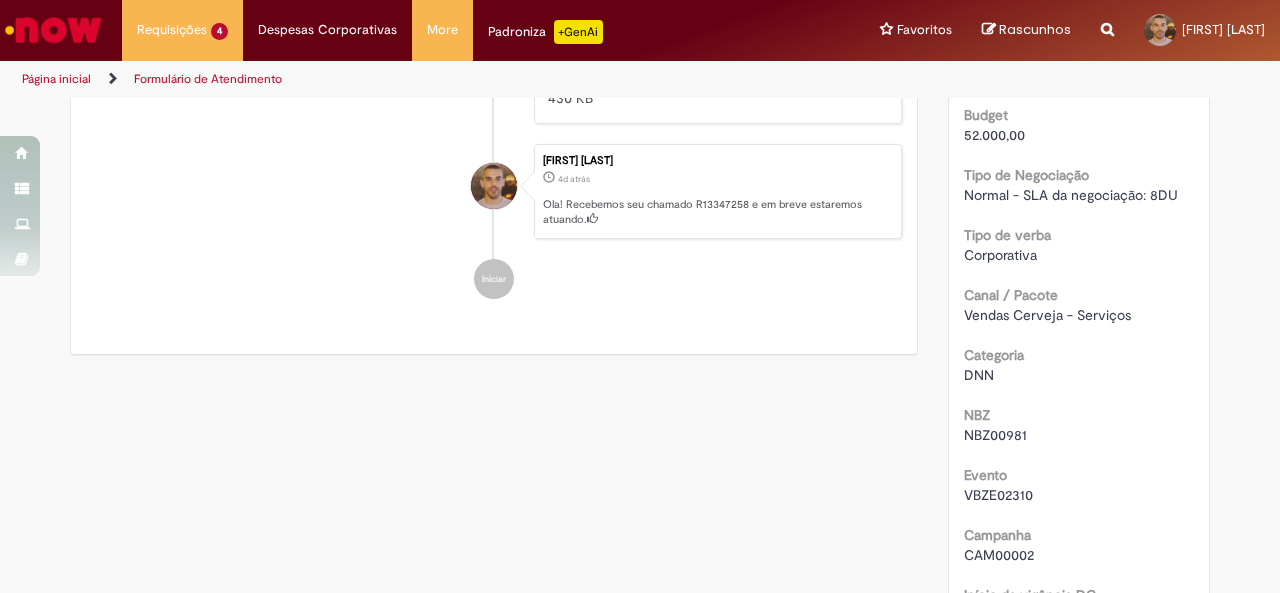 scroll, scrollTop: 768, scrollLeft: 0, axis: vertical 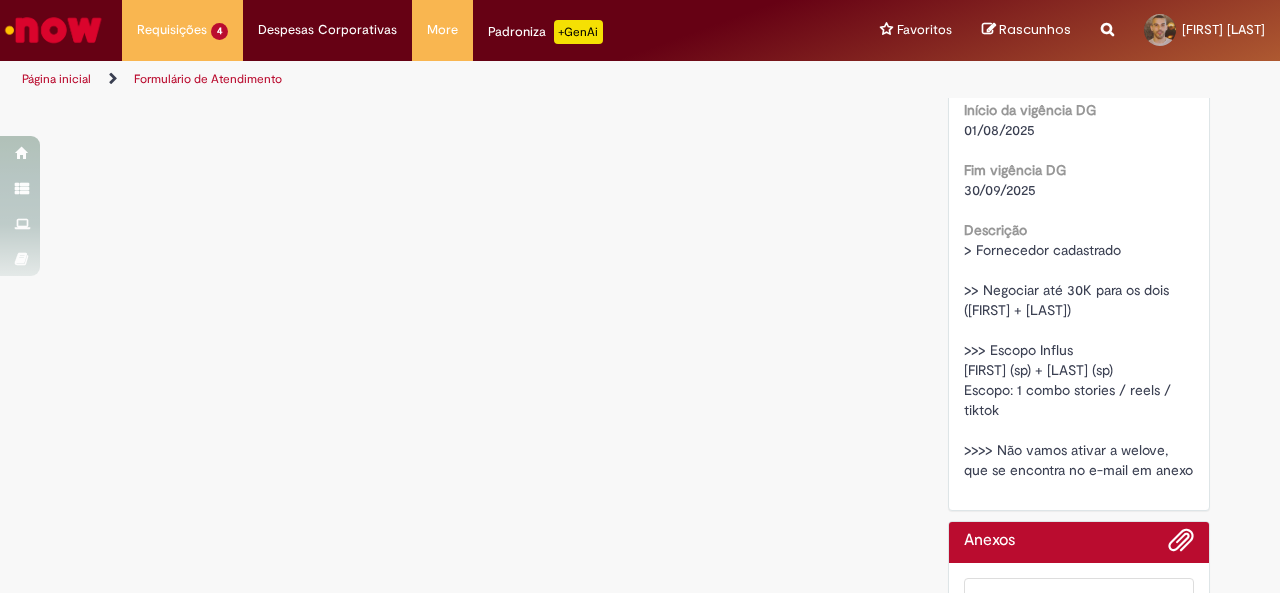 click on "Número
R13347258
Status
Pendente Usuário
Criação
4d atrás 4 dias atrás
Conclusão Estimada
21/08/2025 16:00:00
Opções
Tipo da Solicitação
Serviços Sales
Nome do Projeto
Vista Corona - Lançamento
Agência/fornecedor
[FIRST] [LAST]
Email da agência/fornecedor
[EMAIL]
Telefone da agência/fornecedor
(11) [PHONE]
Budget
52.000,00
Tipo de Negociação
Normal - SLA da negociação: 8DU
Tipo de verba
Corporativa
Canal / Pacote
Vendas Cerveja - Serviços" at bounding box center [1079, -214] 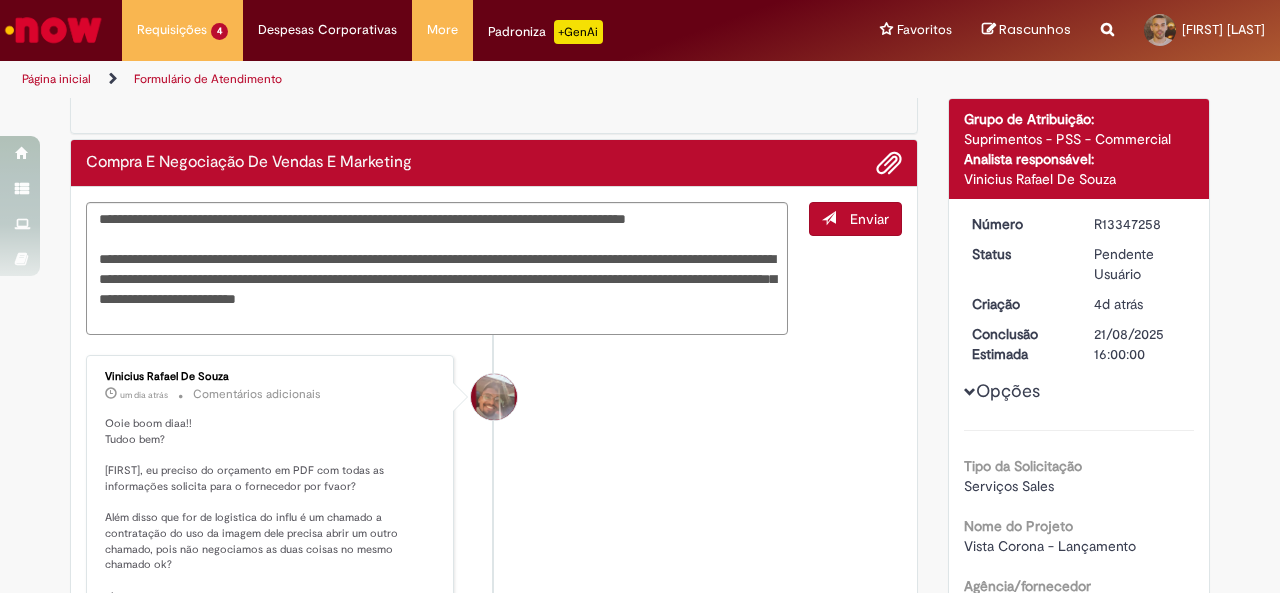 scroll, scrollTop: 0, scrollLeft: 0, axis: both 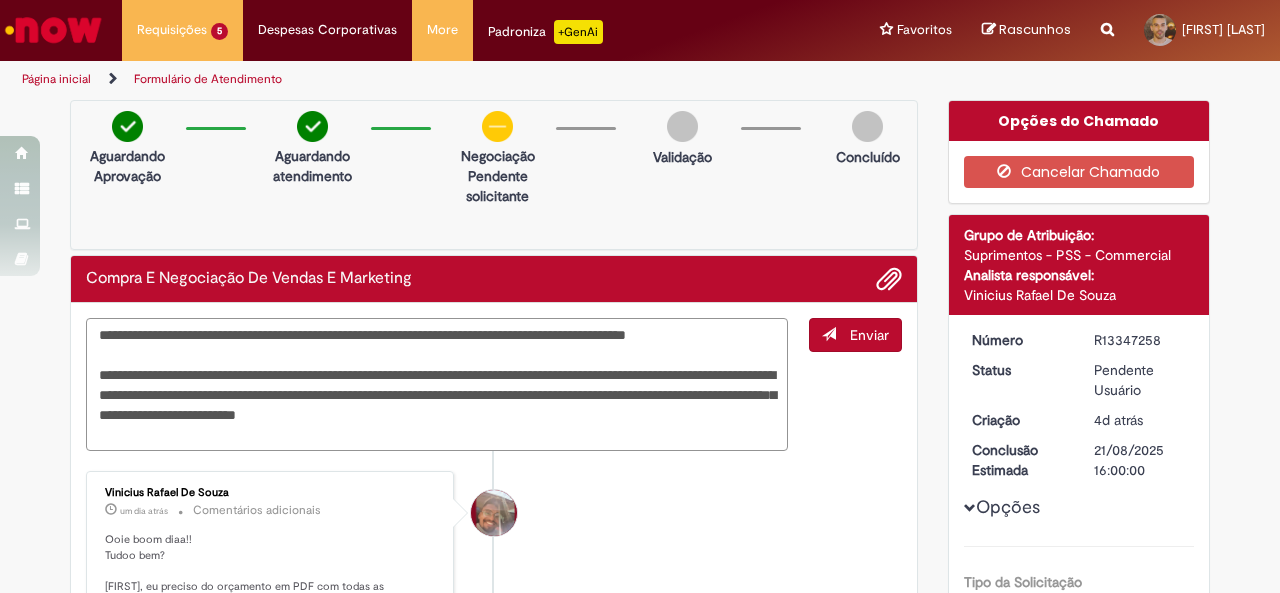 click on "**********" at bounding box center (437, 384) 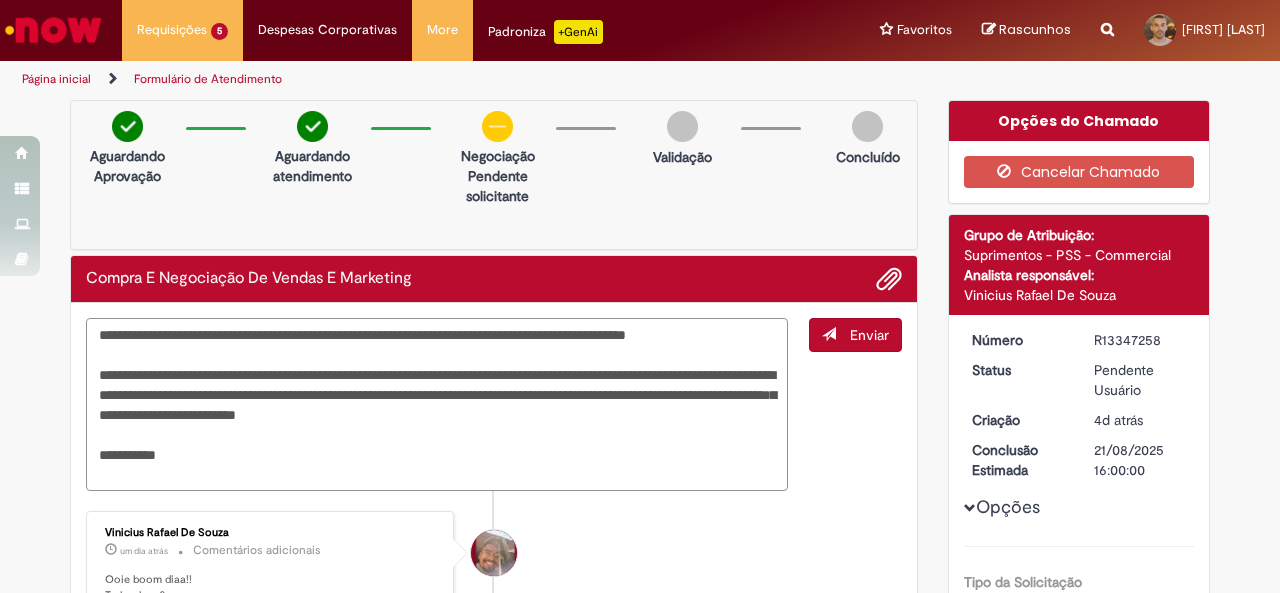 paste on "**********" 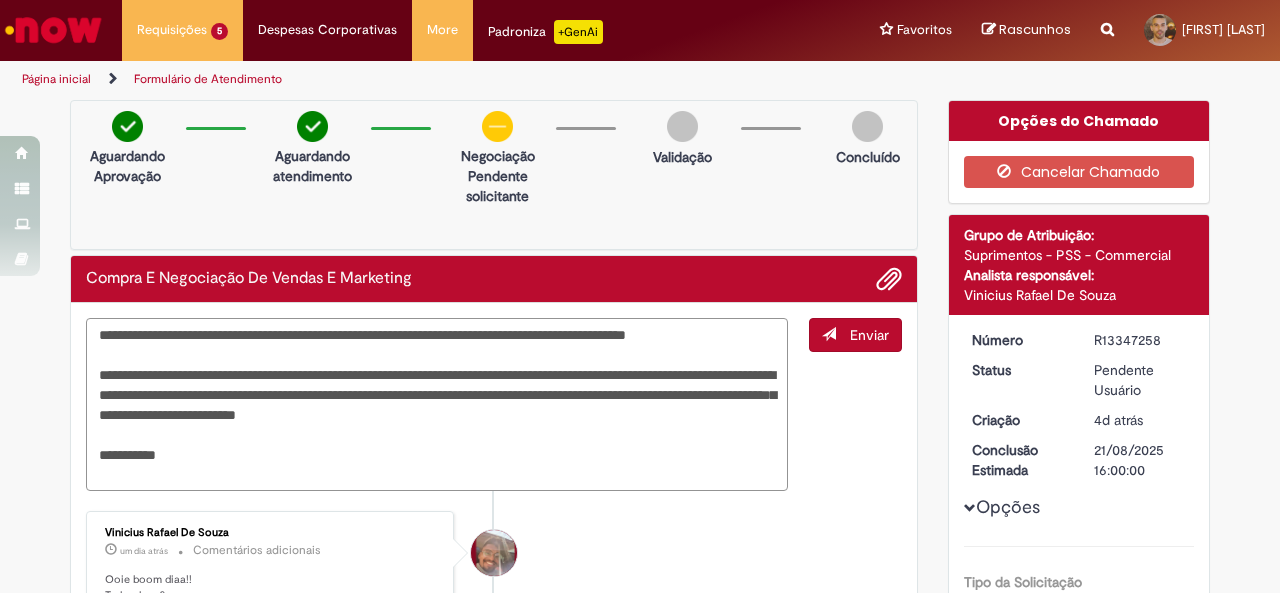 paste on "**********" 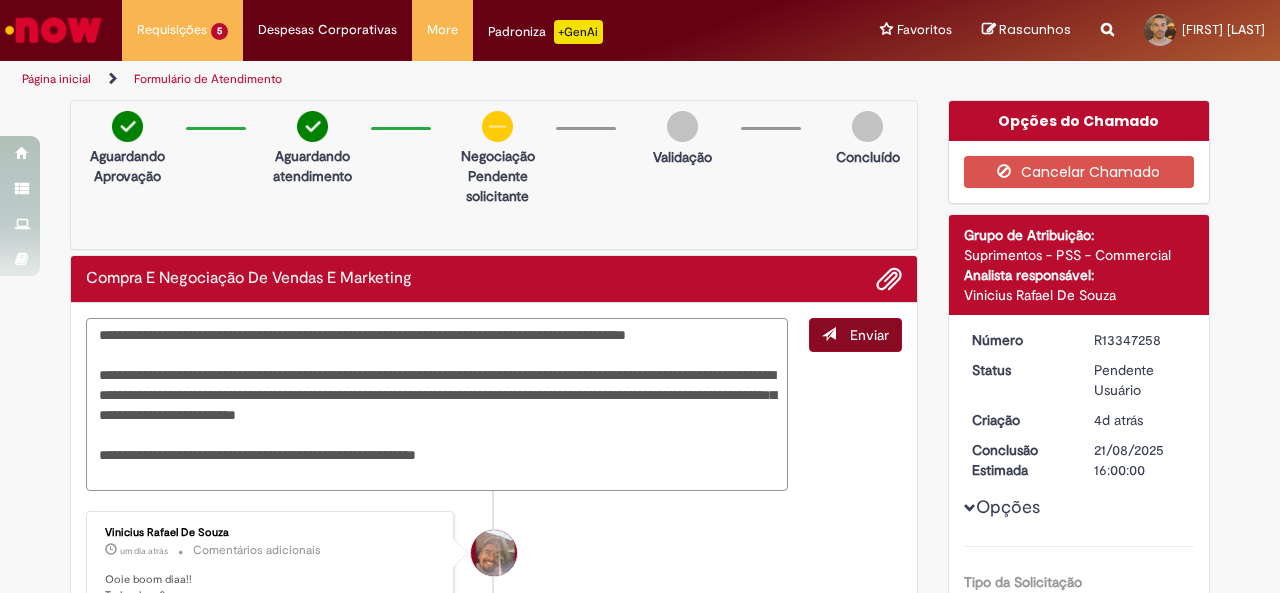 type on "**********" 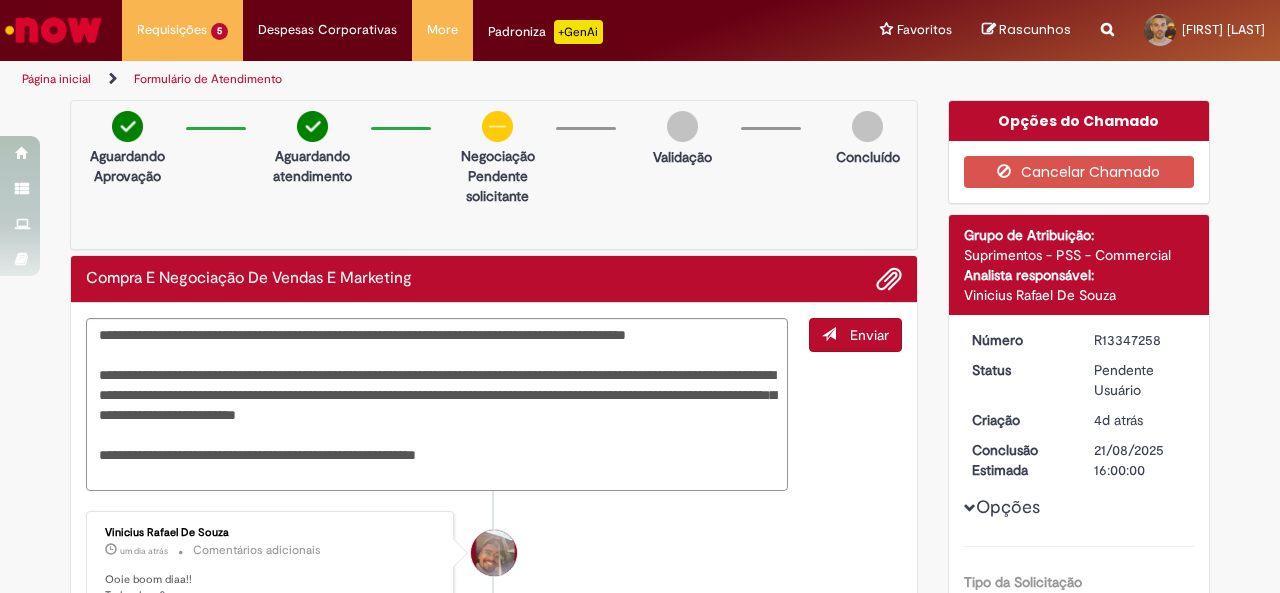 click on "Enviar" at bounding box center (855, 335) 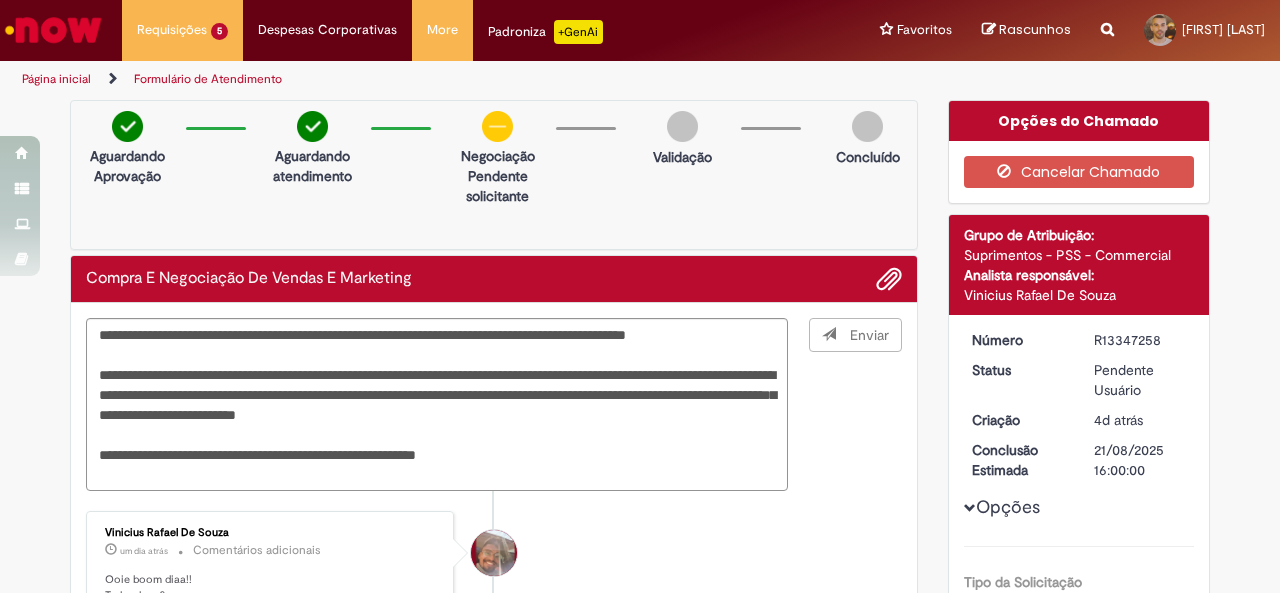 type 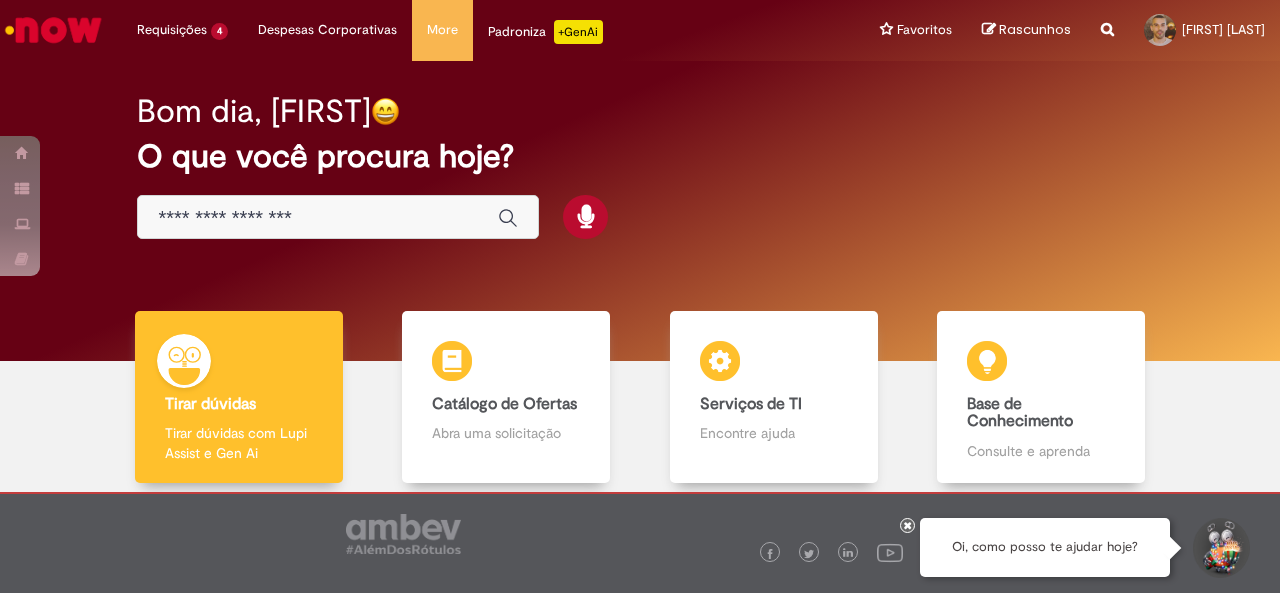 scroll, scrollTop: 0, scrollLeft: 0, axis: both 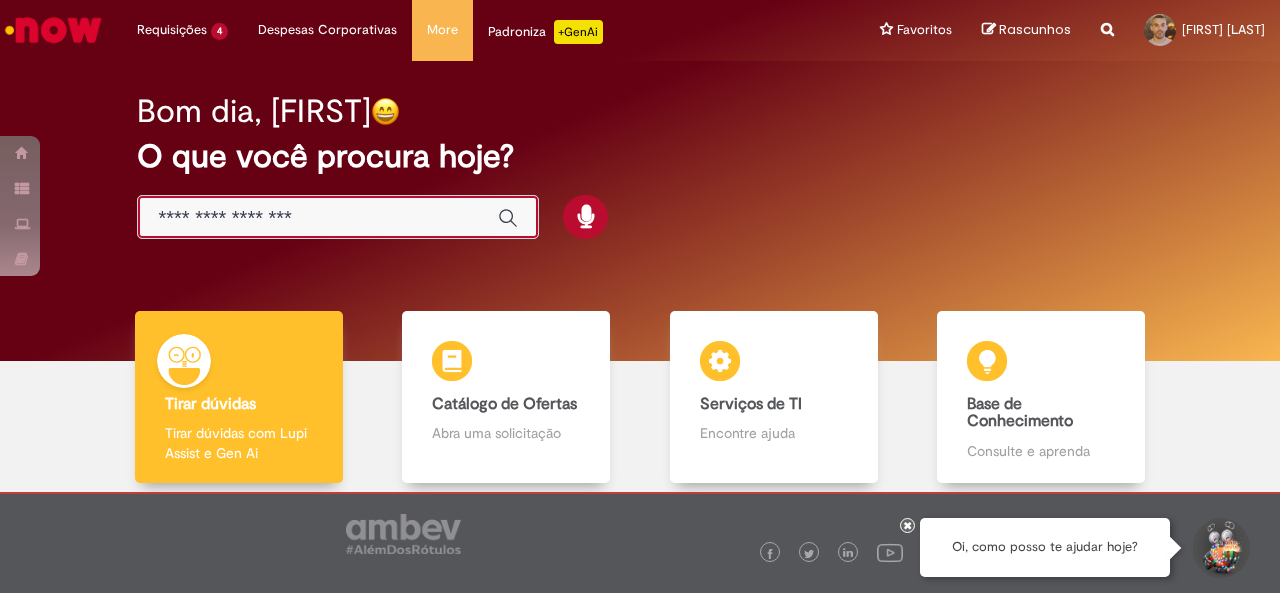 click at bounding box center [318, 218] 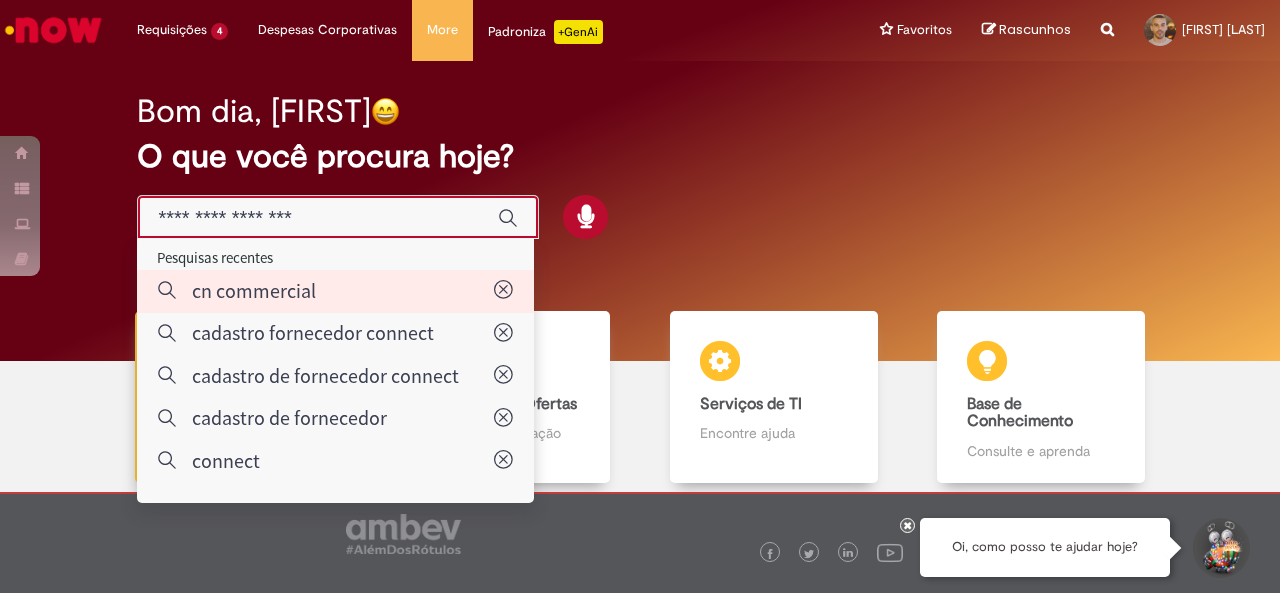 type on "**********" 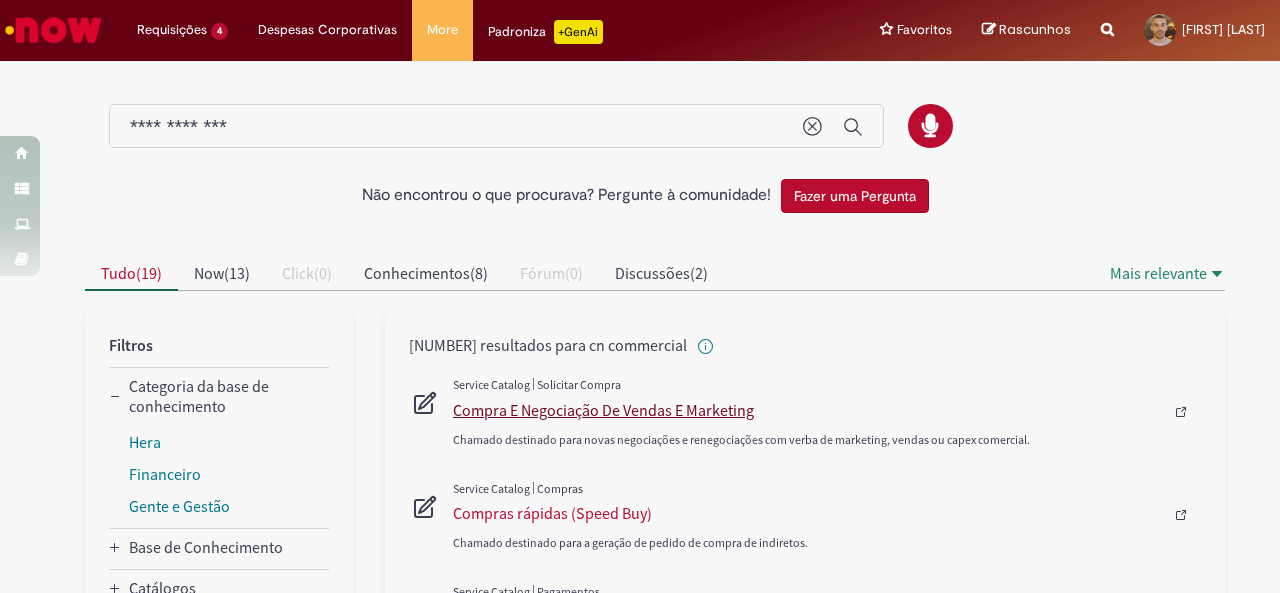 click on "Compra E Negociação De Vendas E Marketing" at bounding box center (808, 410) 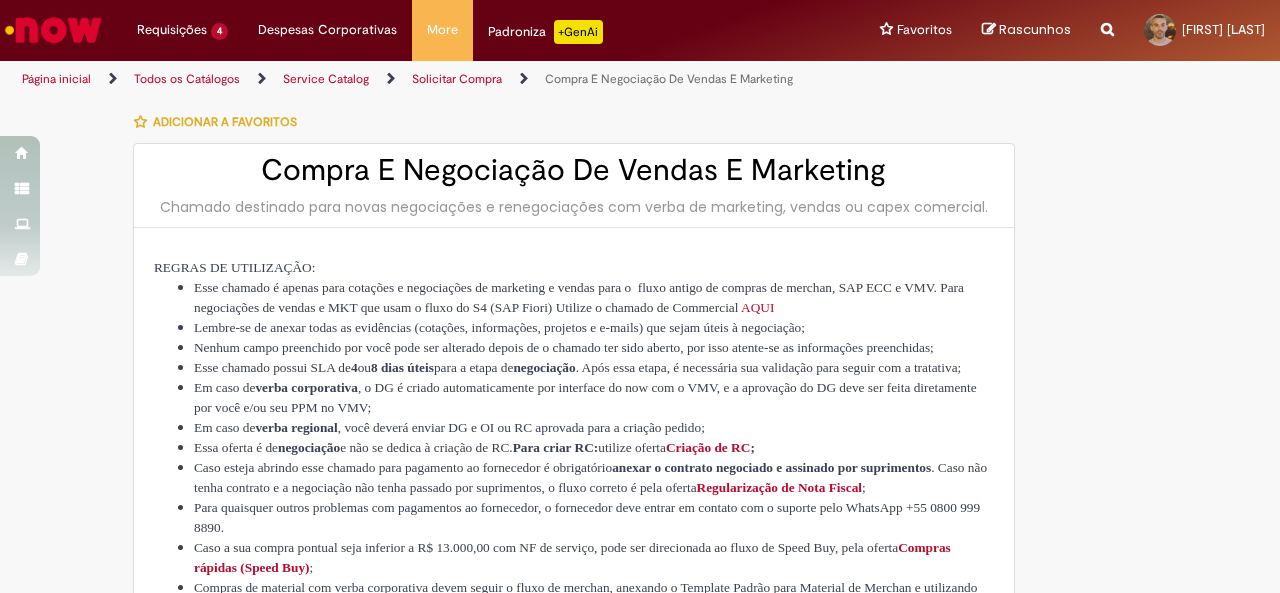 type on "**********" 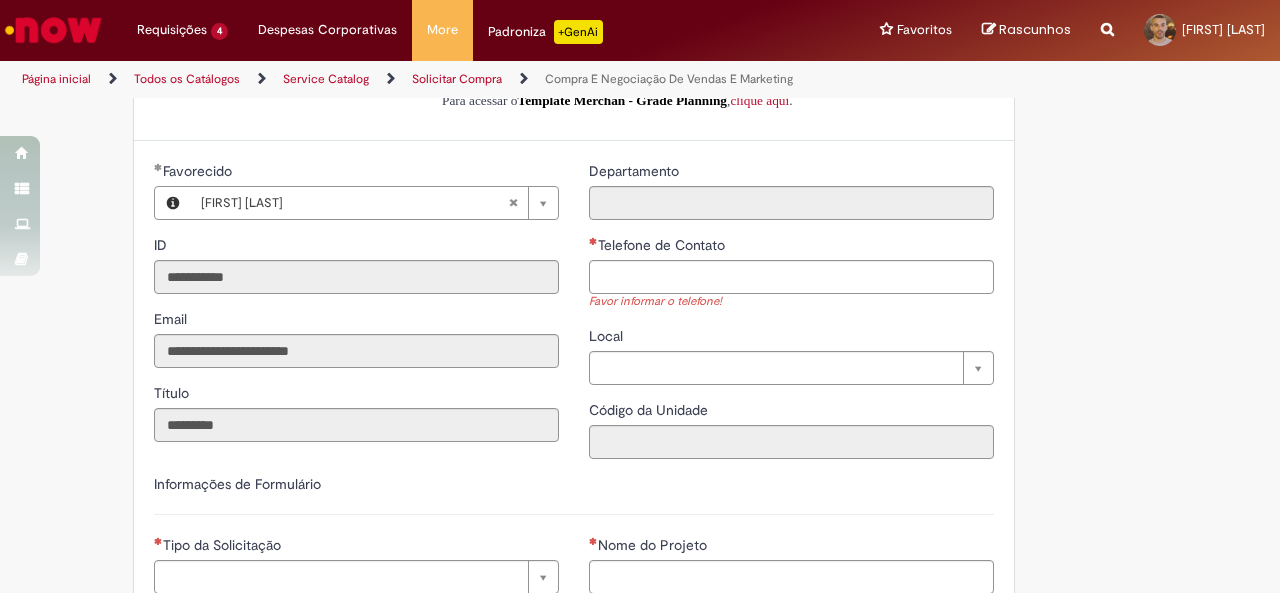 scroll, scrollTop: 528, scrollLeft: 0, axis: vertical 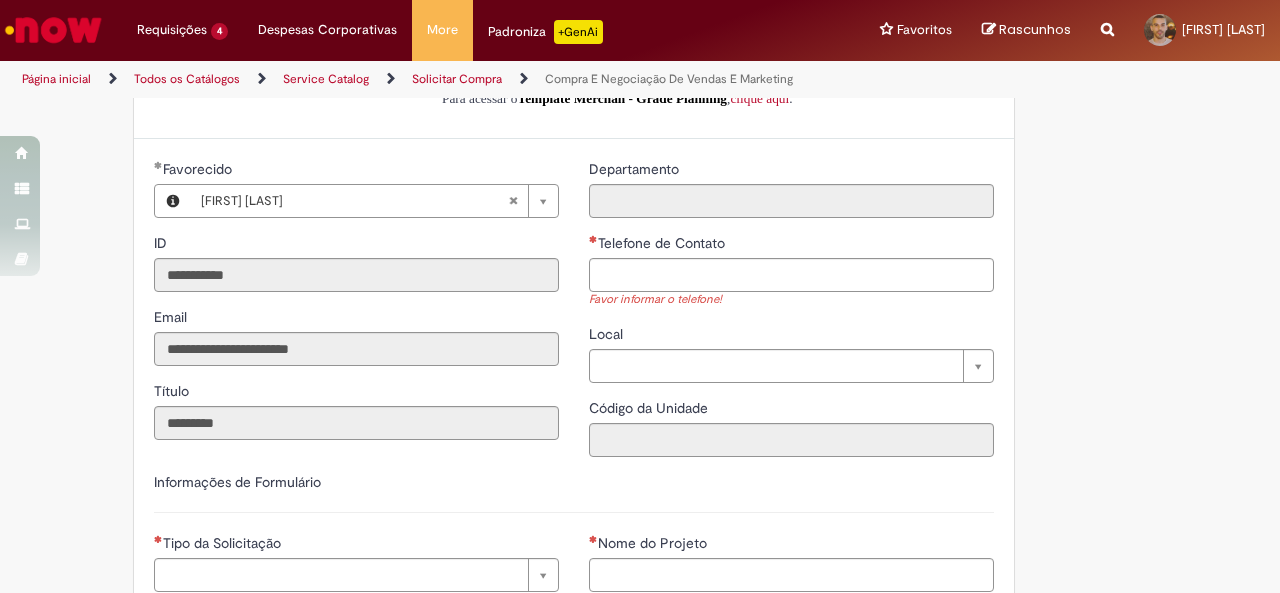 type 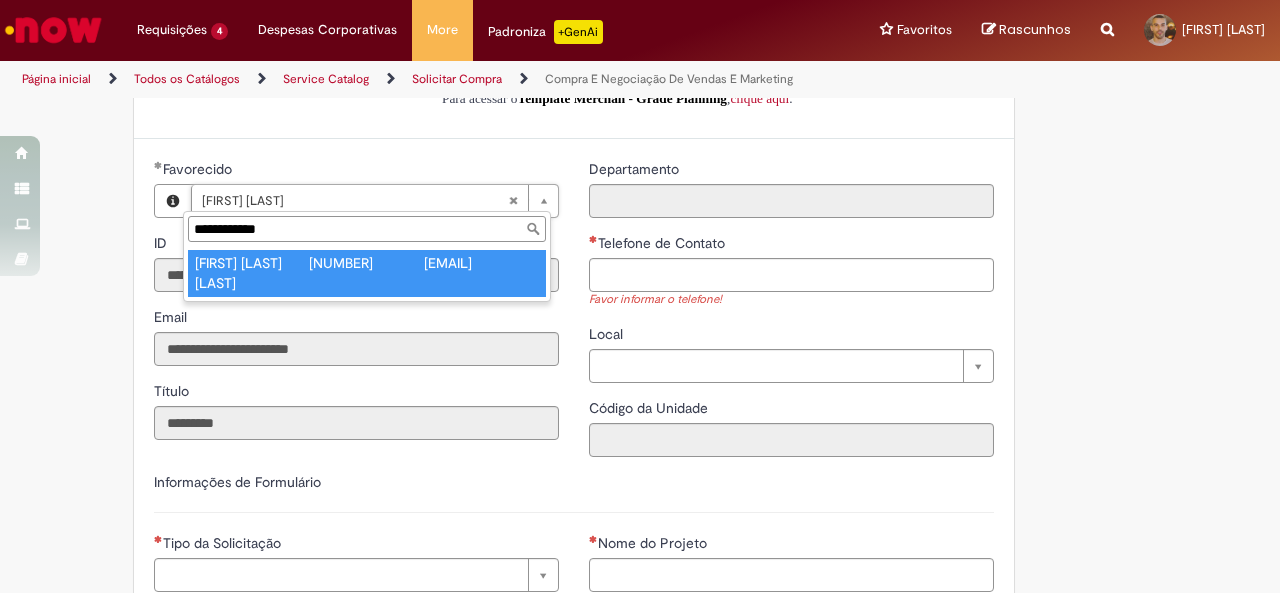 type on "**********" 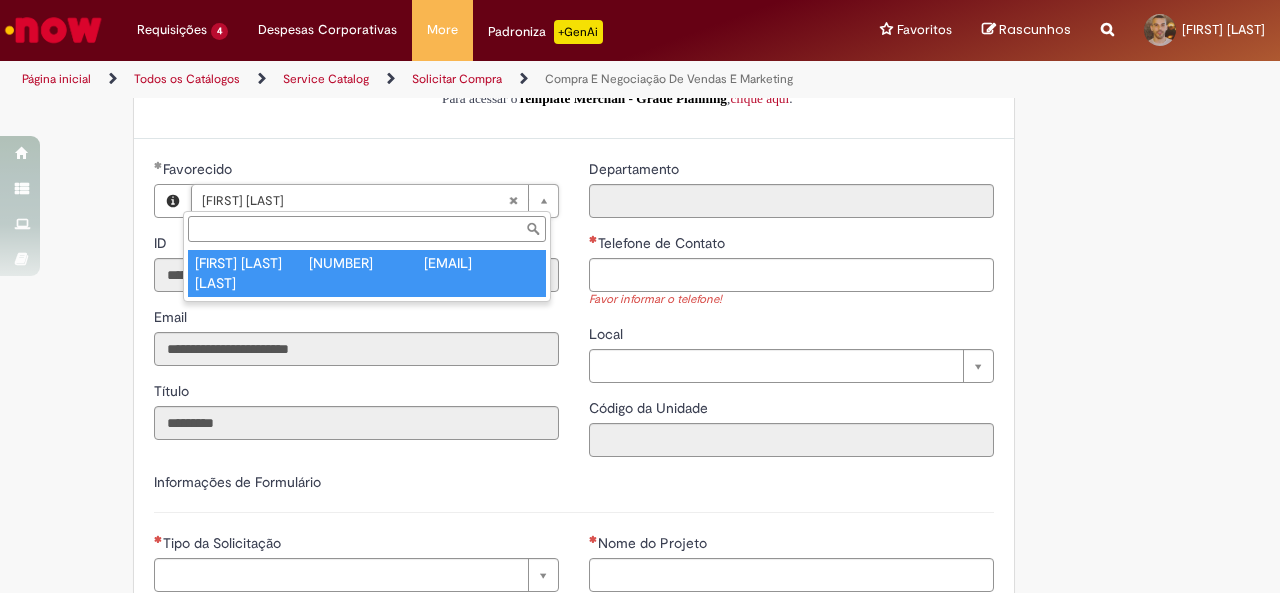 type on "********" 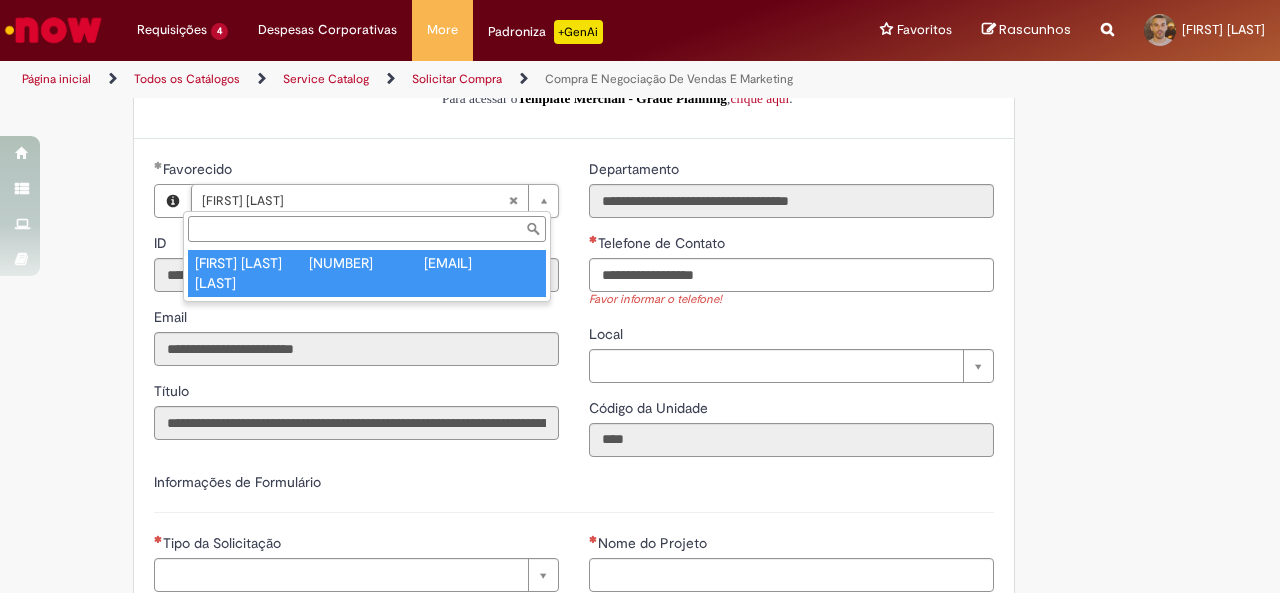 scroll, scrollTop: 0, scrollLeft: 107, axis: horizontal 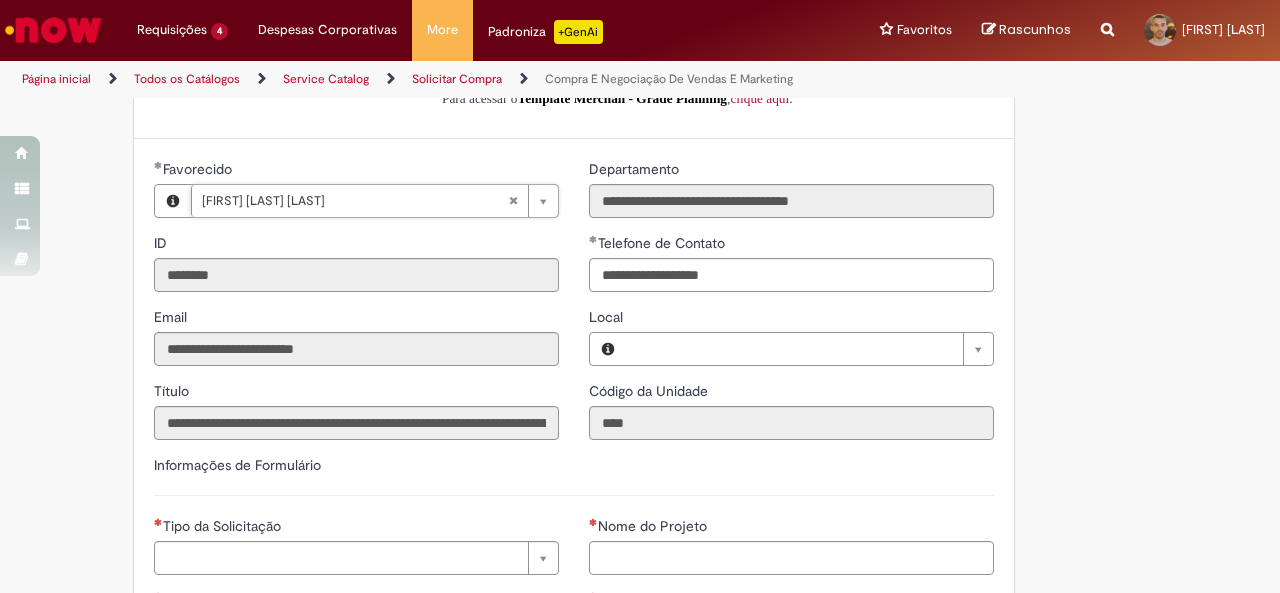 type on "*******" 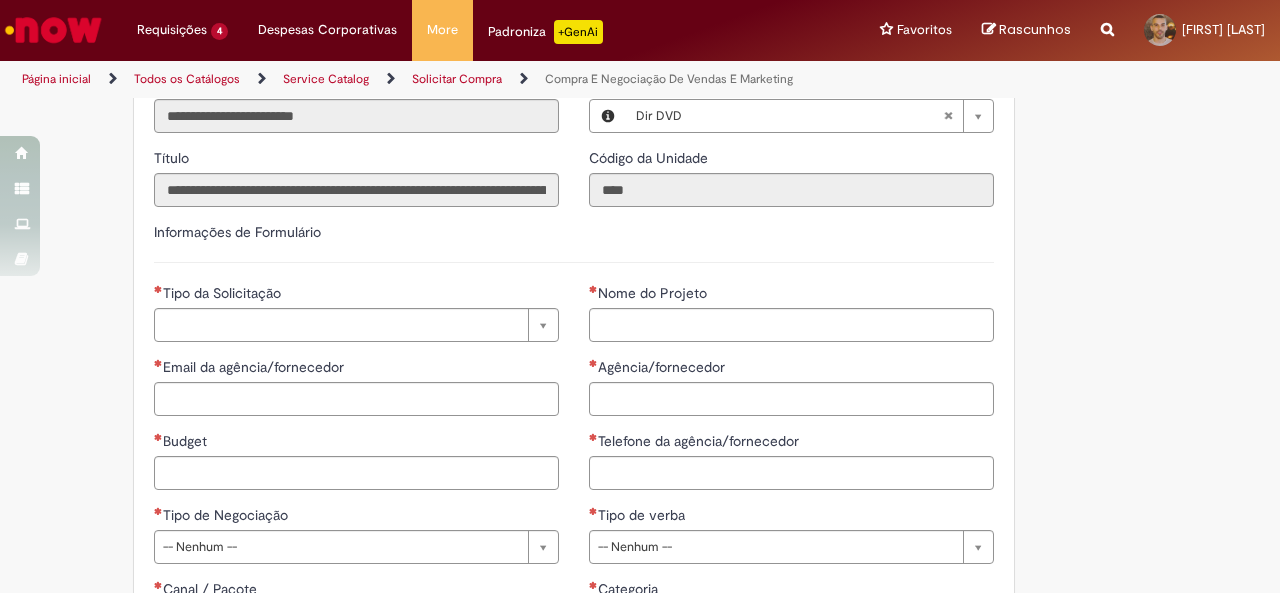 scroll, scrollTop: 904, scrollLeft: 0, axis: vertical 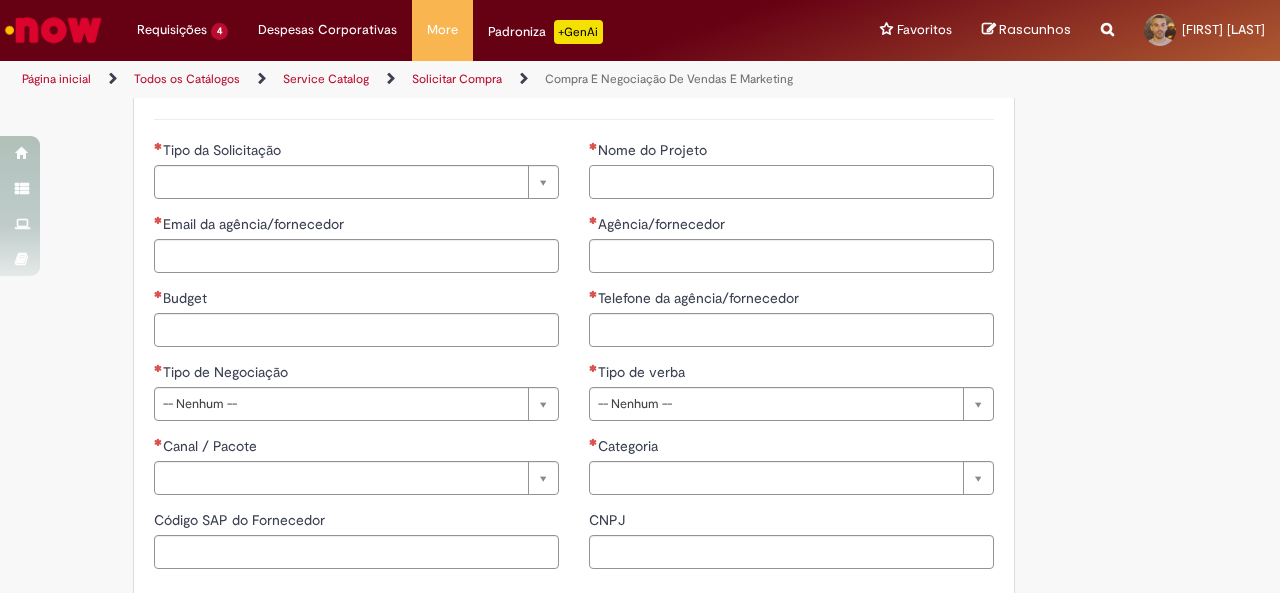 click on "Nome do Projeto" at bounding box center (791, 182) 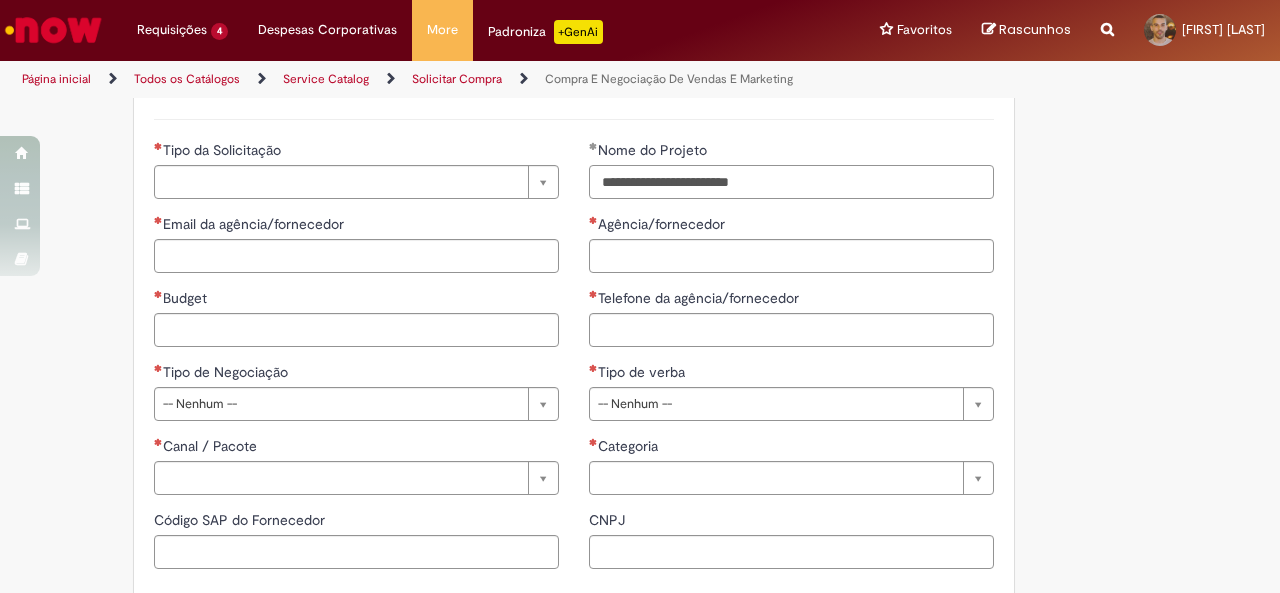 type on "**********" 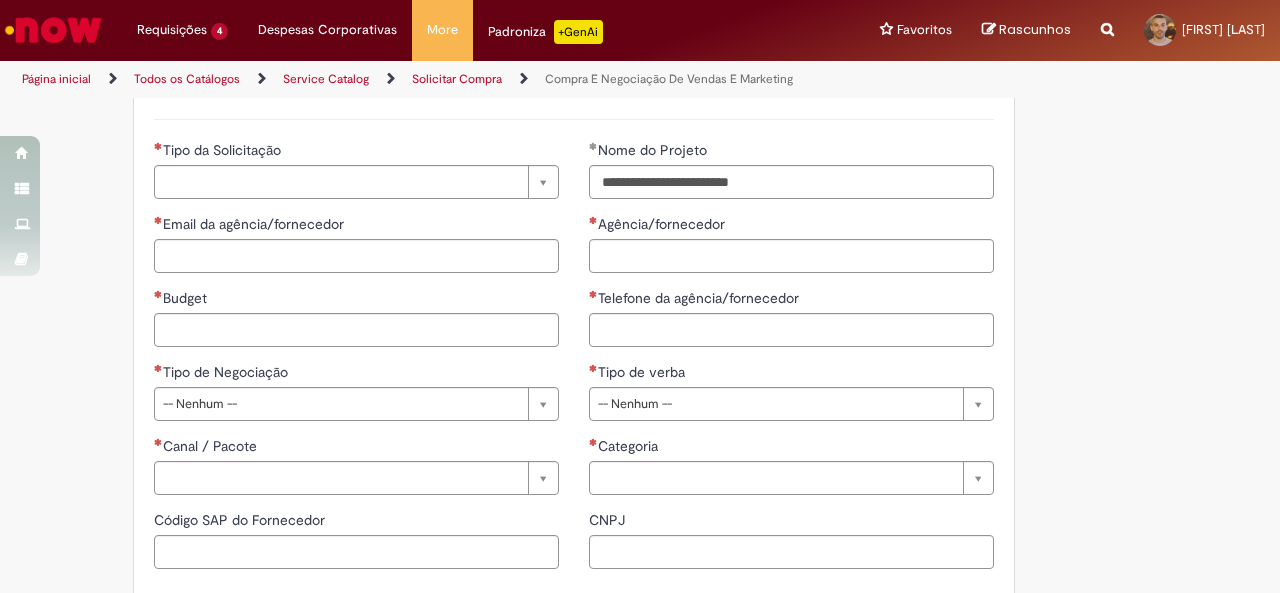 drag, startPoint x: 342, startPoint y: 157, endPoint x: 383, endPoint y: 177, distance: 45.617977 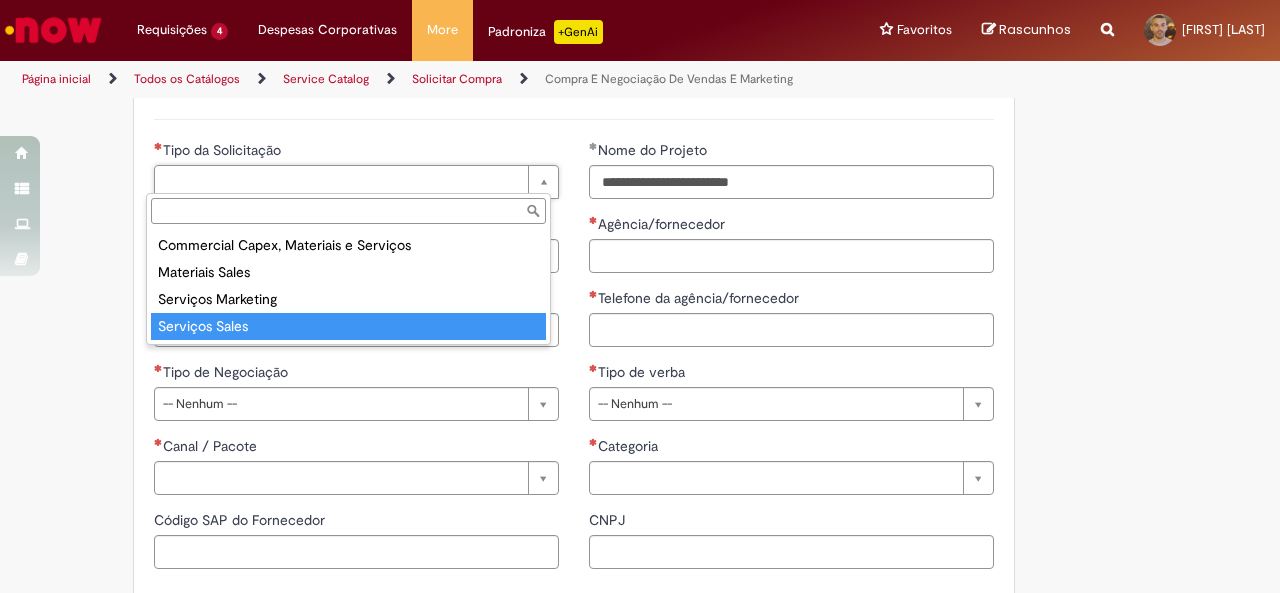 type on "**********" 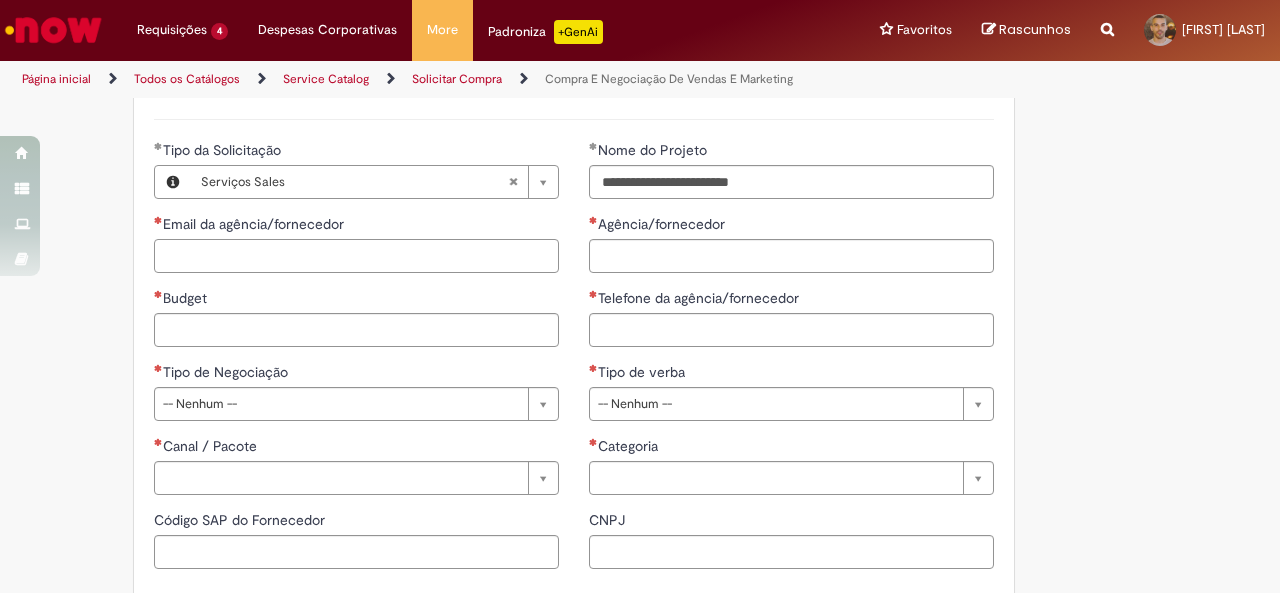 click on "Email da agência/fornecedor" at bounding box center (356, 256) 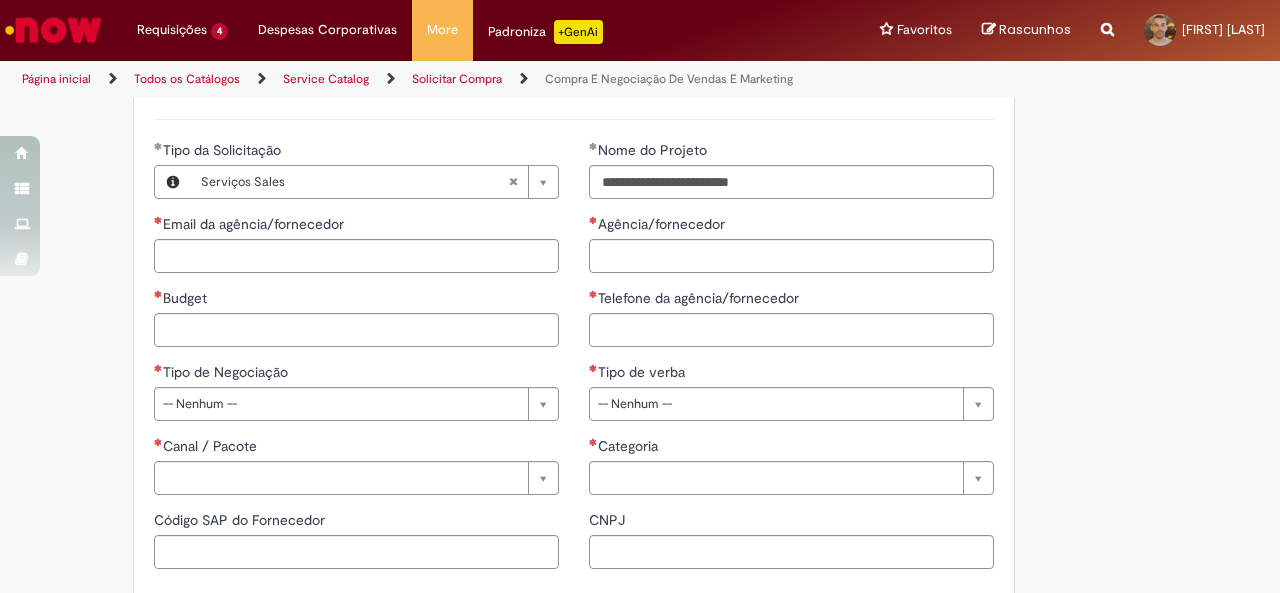 click on "Agência/fornecedor" at bounding box center [791, 226] 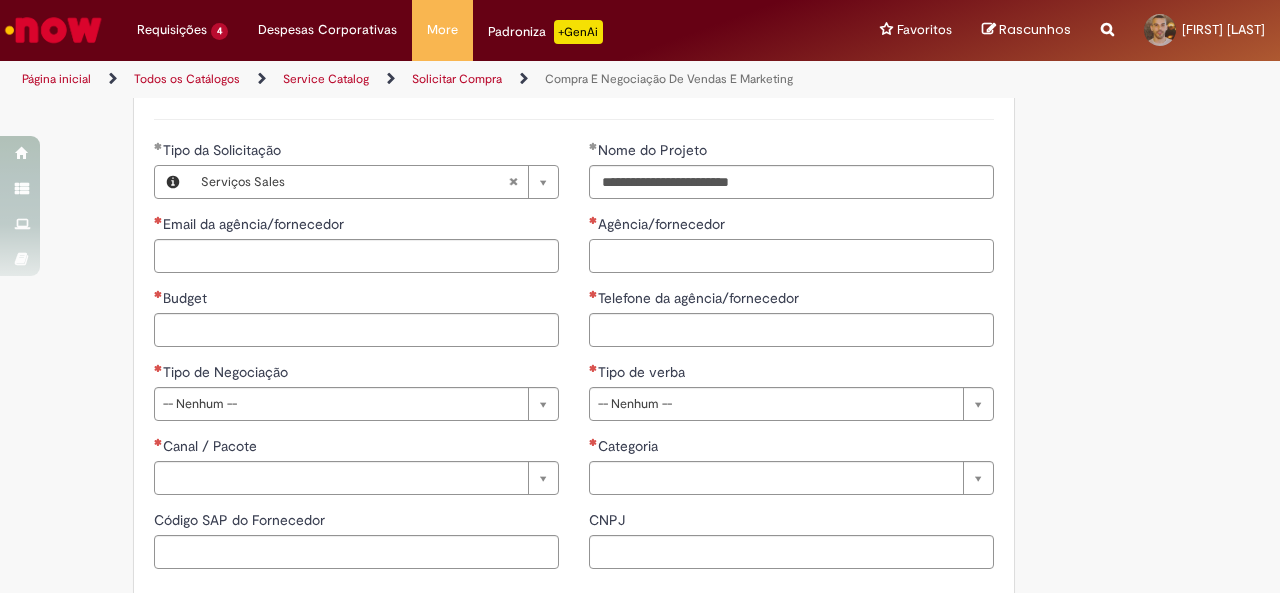 click on "Agência/fornecedor" at bounding box center [791, 256] 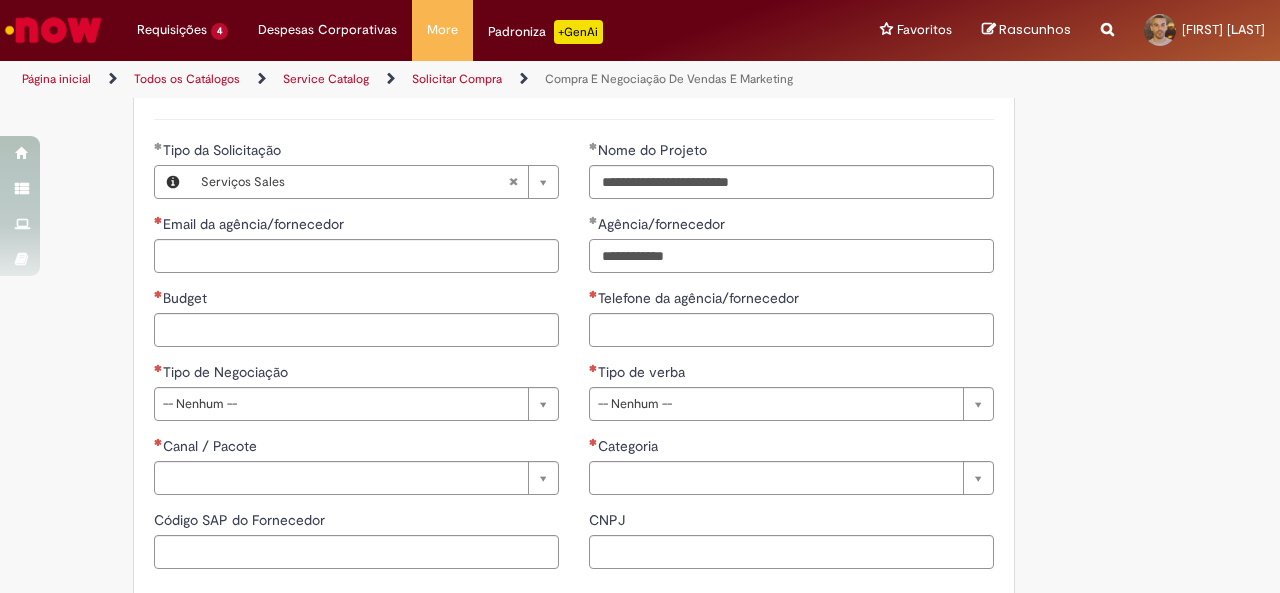 drag, startPoint x: 659, startPoint y: 260, endPoint x: 681, endPoint y: 252, distance: 23.409399 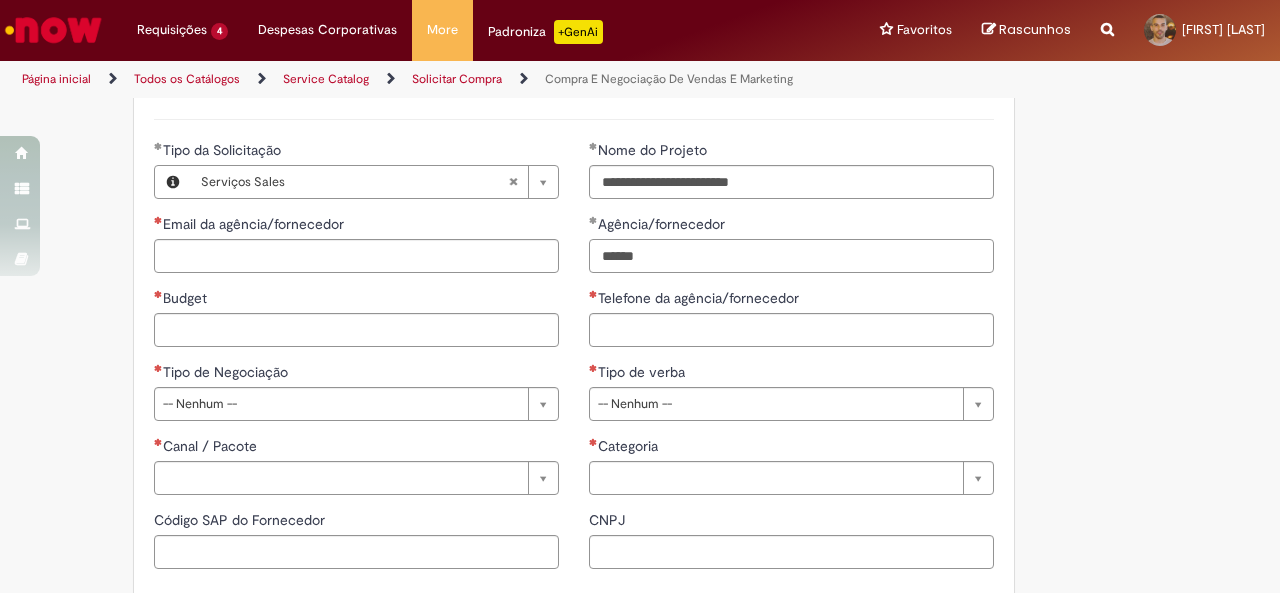 type on "******" 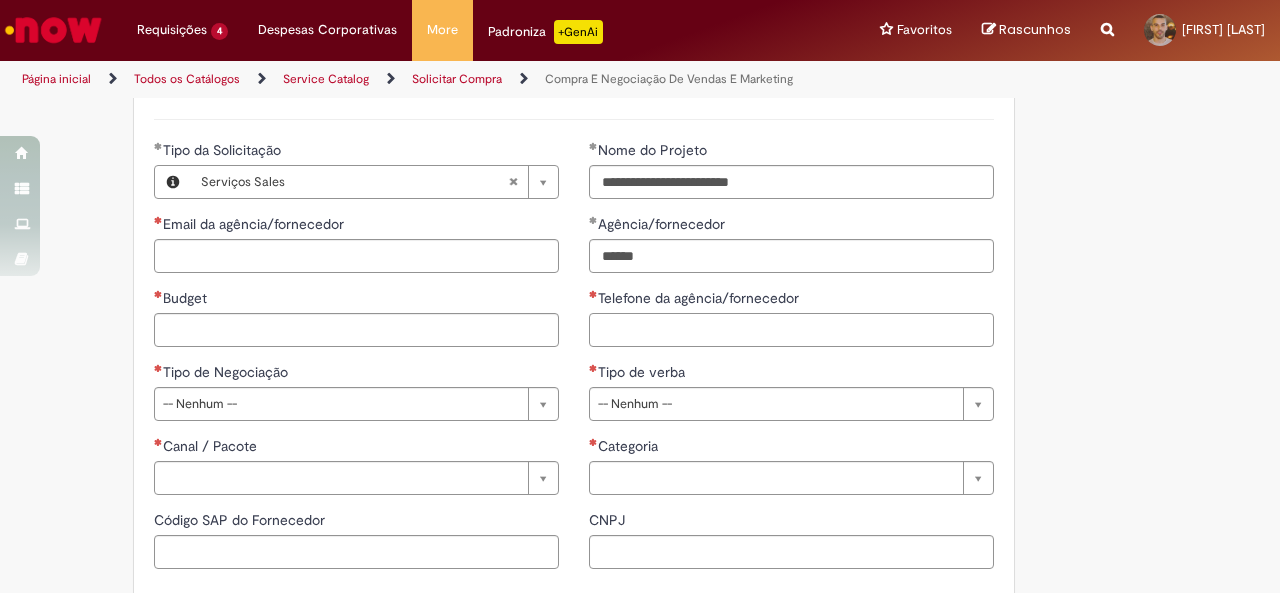 click on "Telefone da agência/fornecedor" at bounding box center (791, 330) 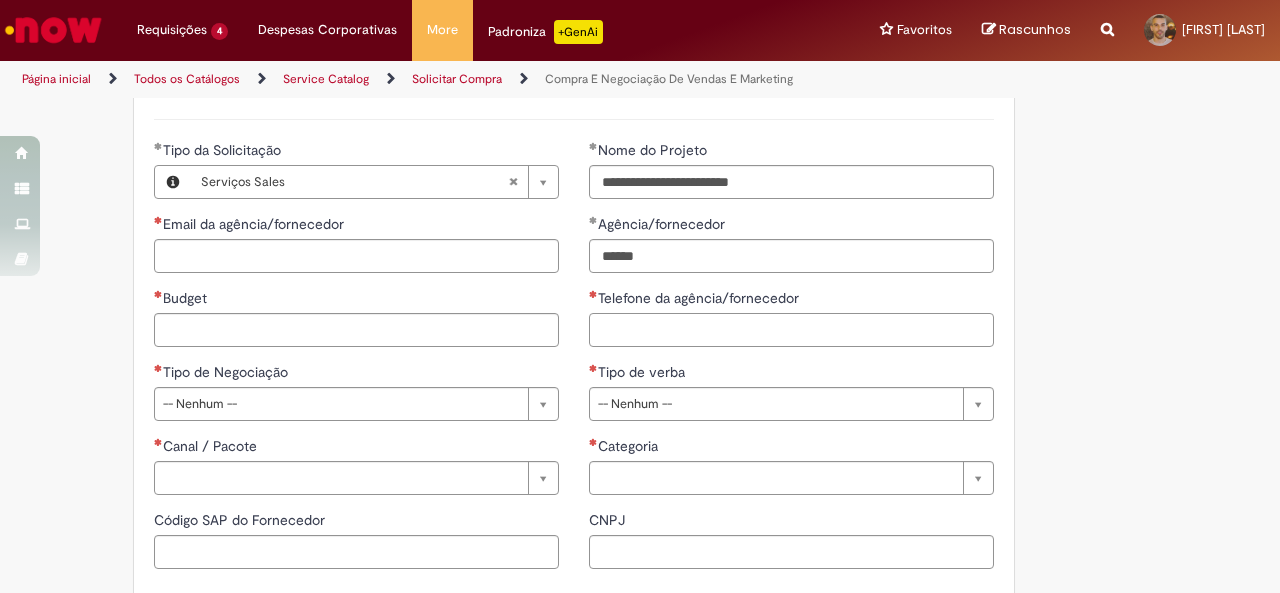 paste on "**********" 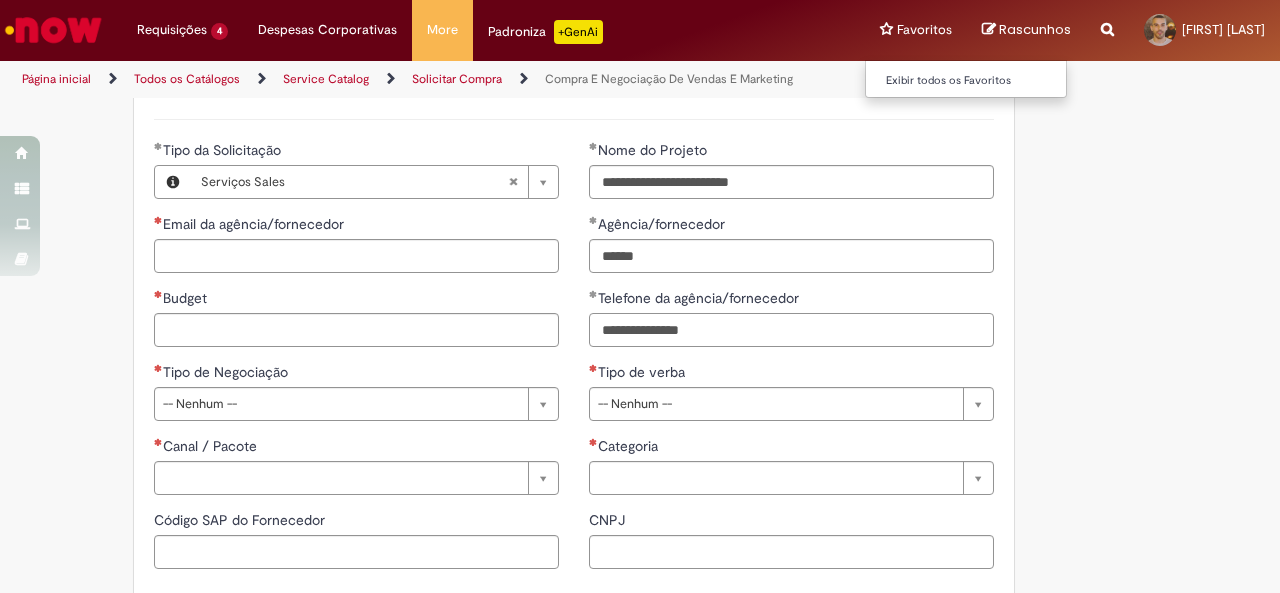 type on "**********" 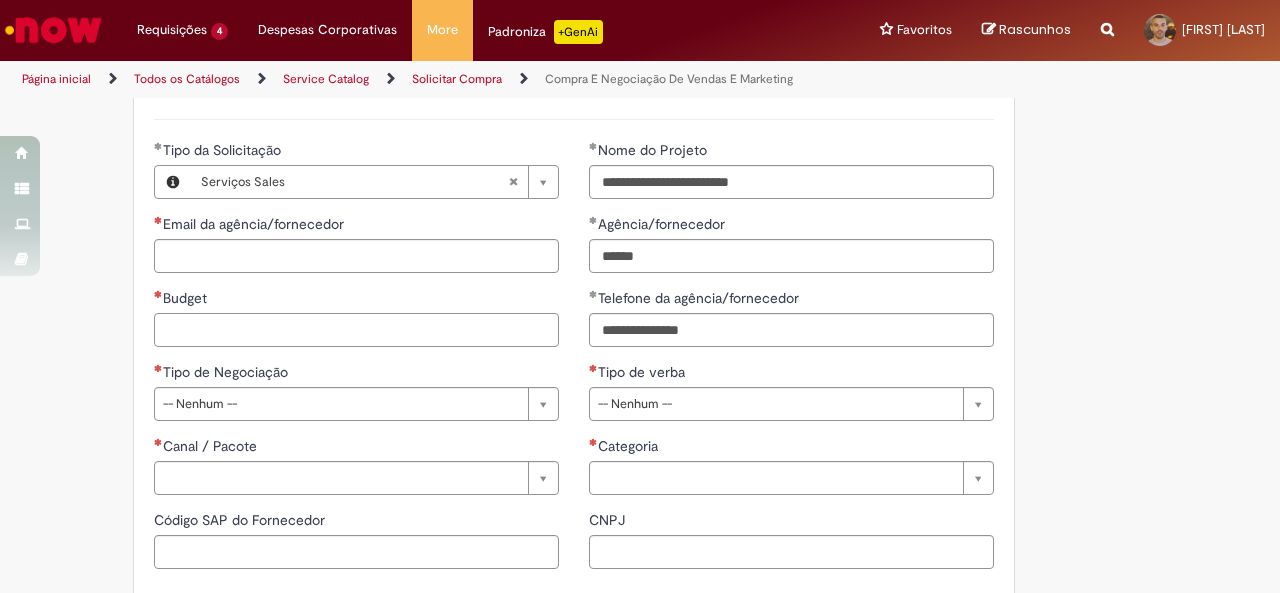 click on "Budget" at bounding box center [356, 330] 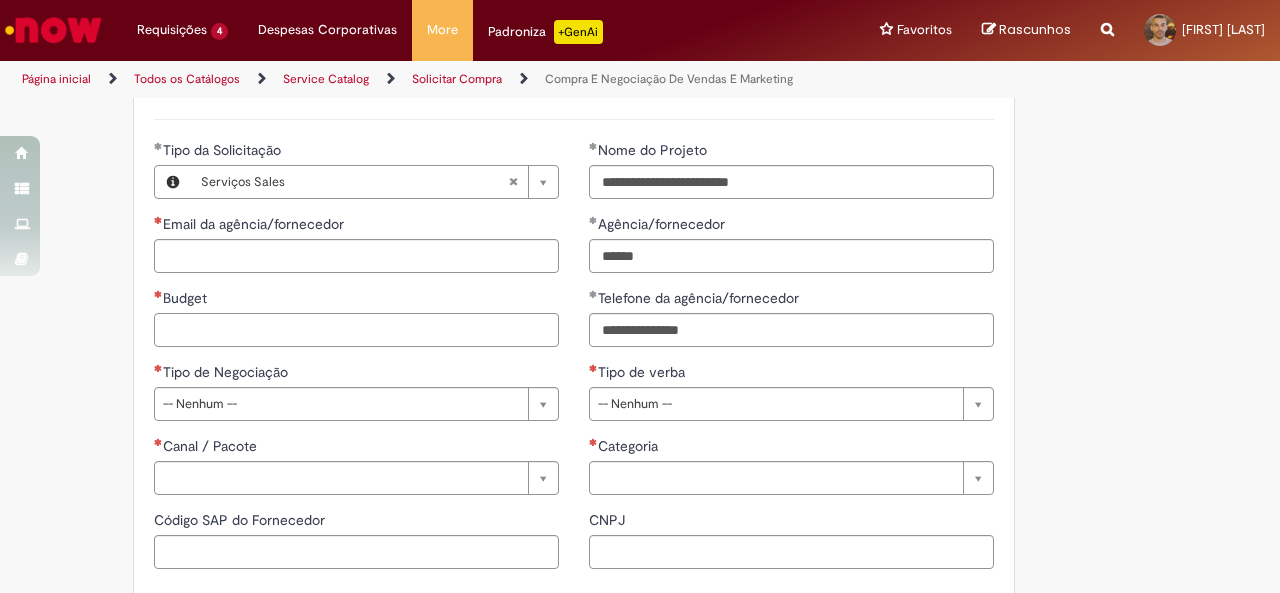 click on "Budget" at bounding box center (356, 330) 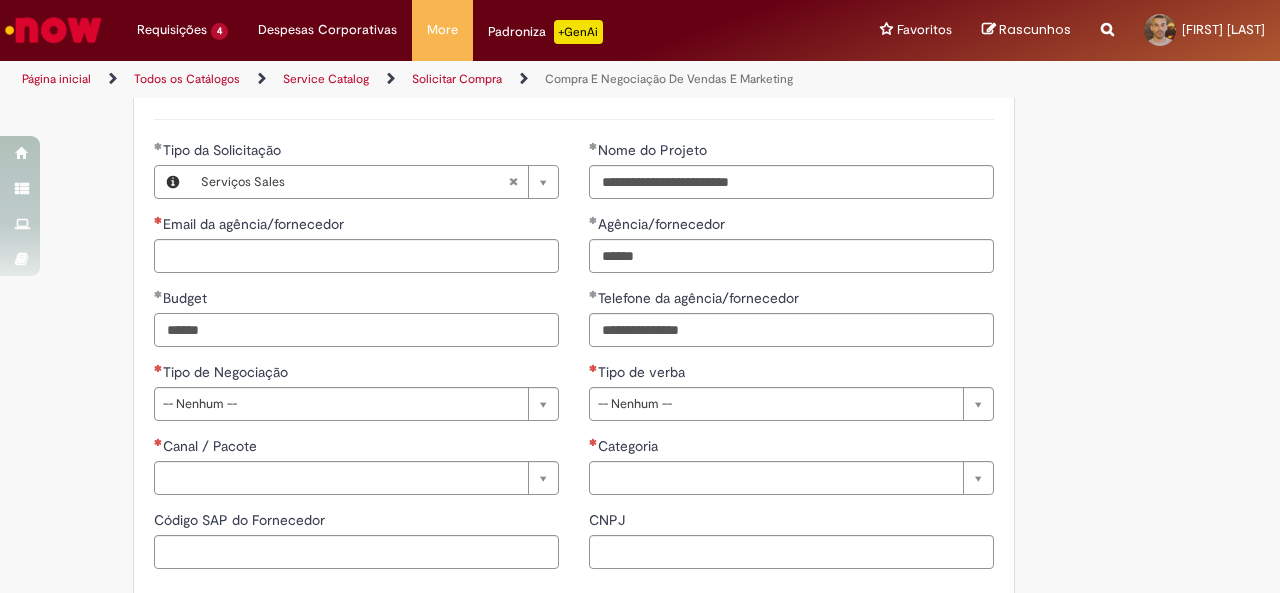 type on "******" 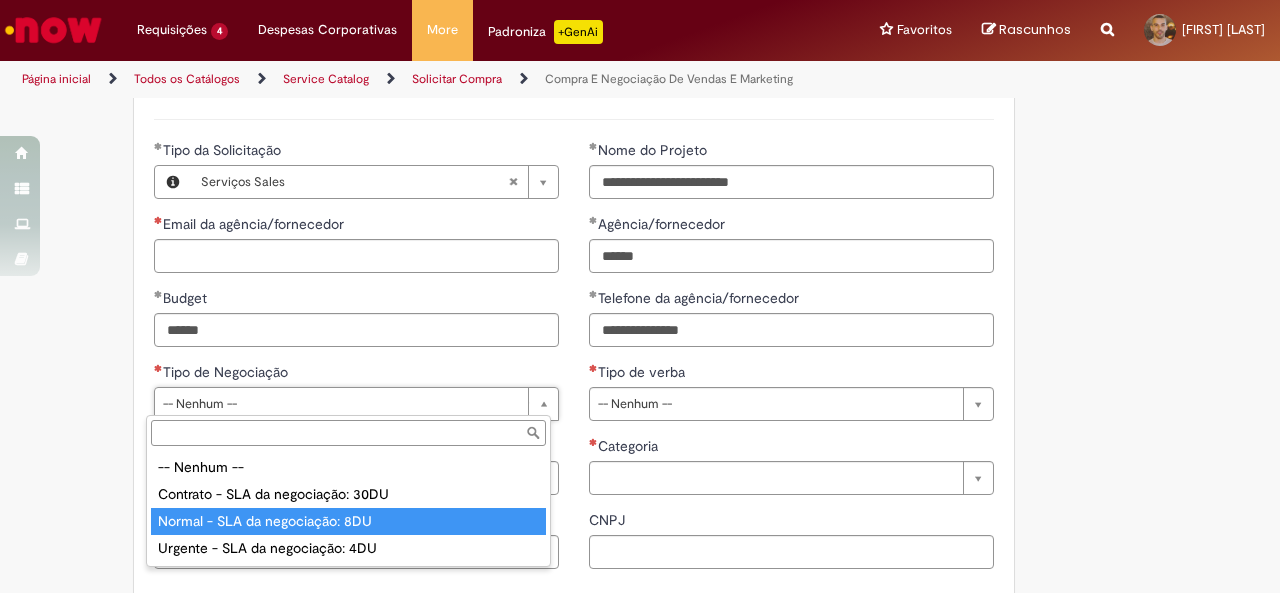 type on "**********" 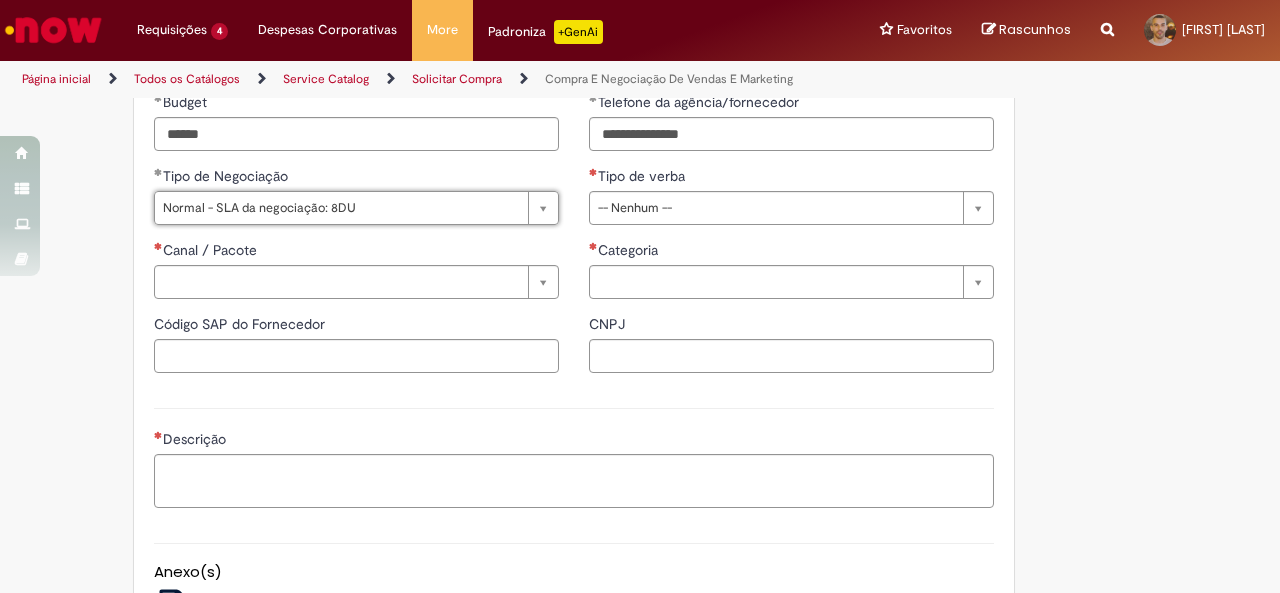 scroll, scrollTop: 1150, scrollLeft: 0, axis: vertical 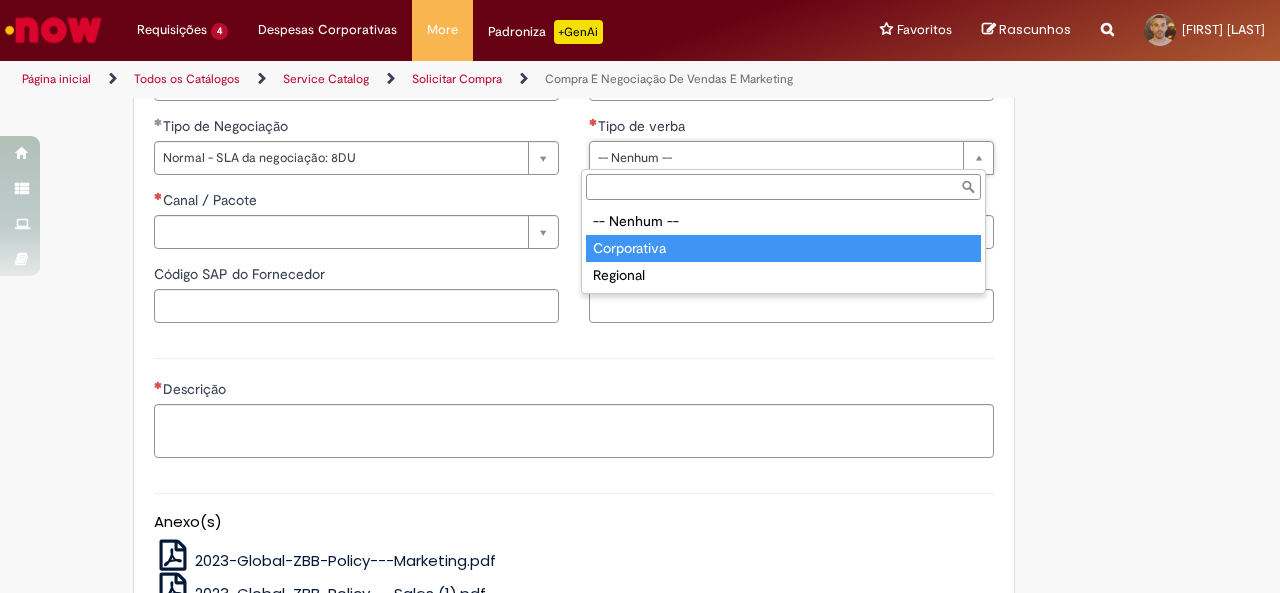 type on "**********" 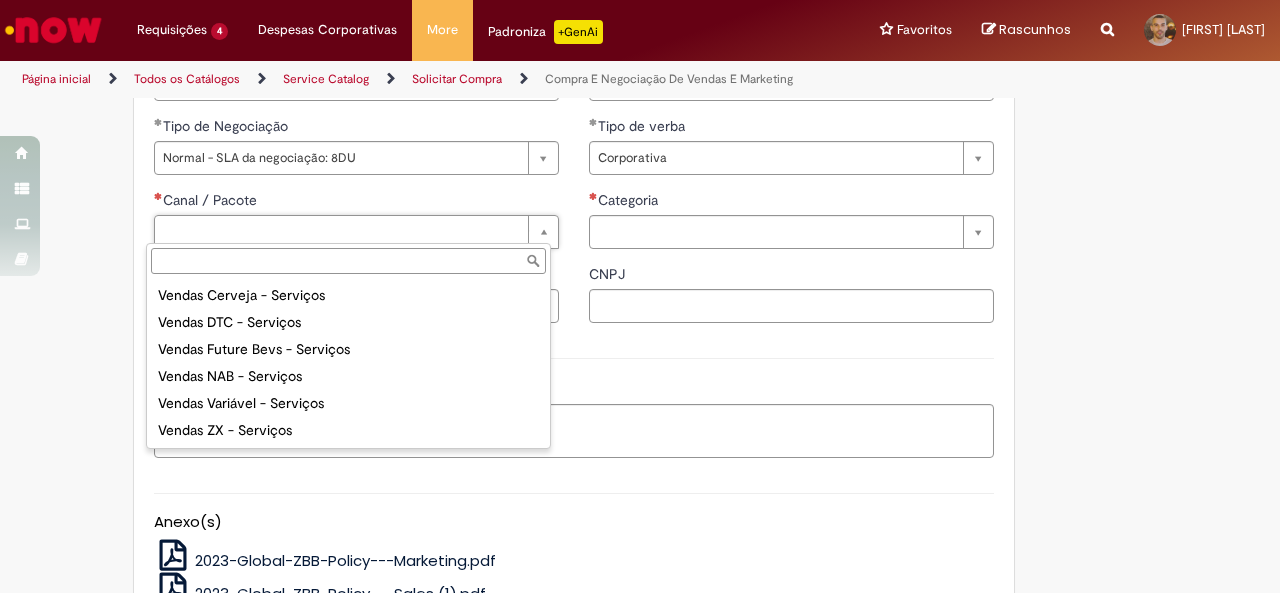 drag, startPoint x: 408, startPoint y: 415, endPoint x: 934, endPoint y: 311, distance: 536.1828 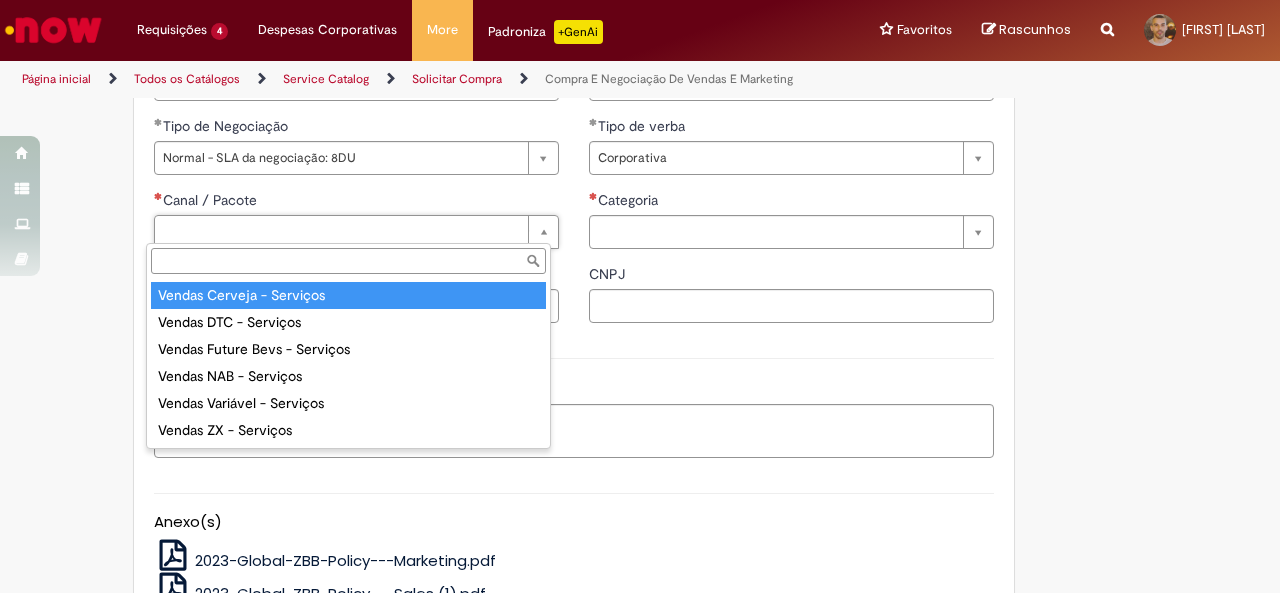 type on "**********" 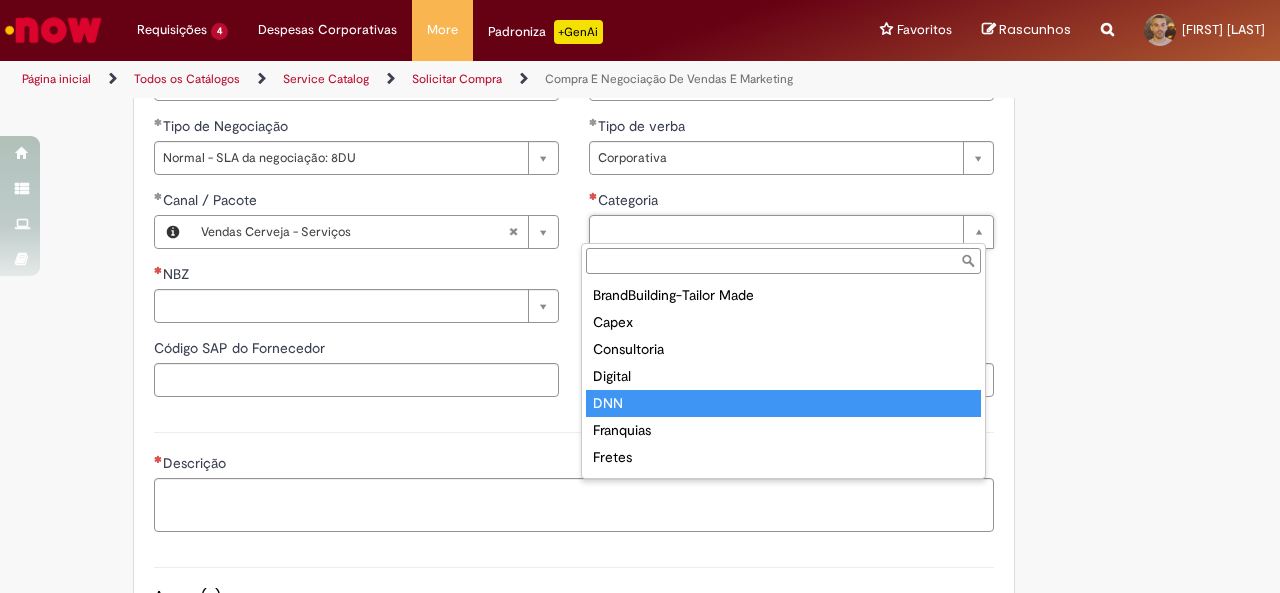 type on "***" 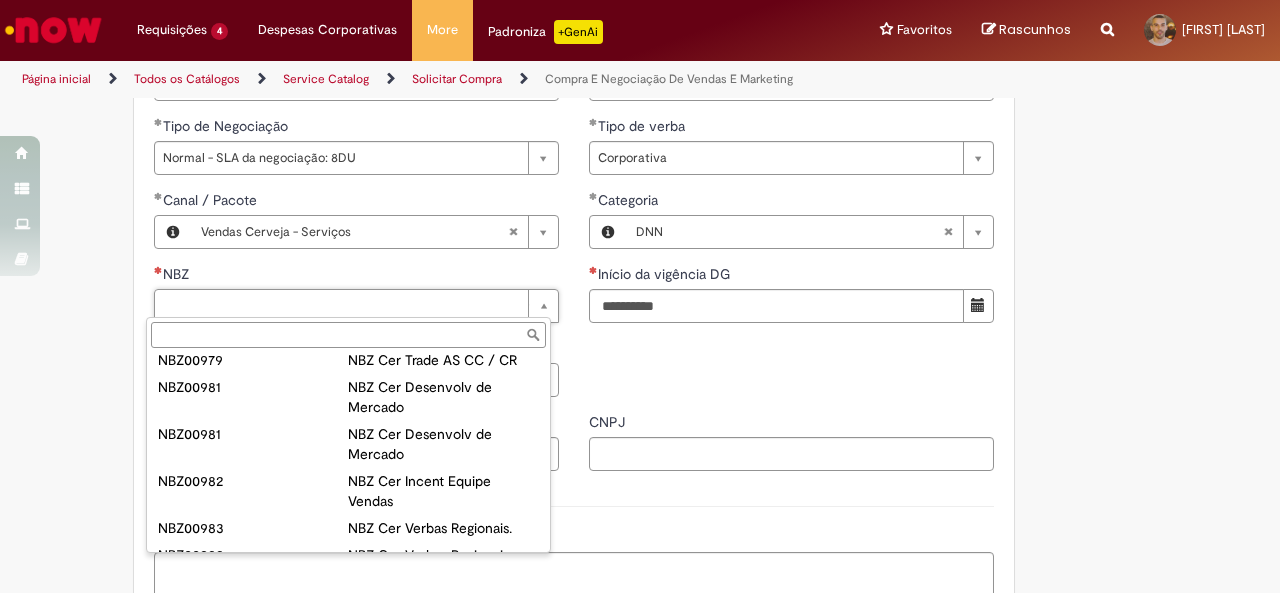 scroll, scrollTop: 169, scrollLeft: 0, axis: vertical 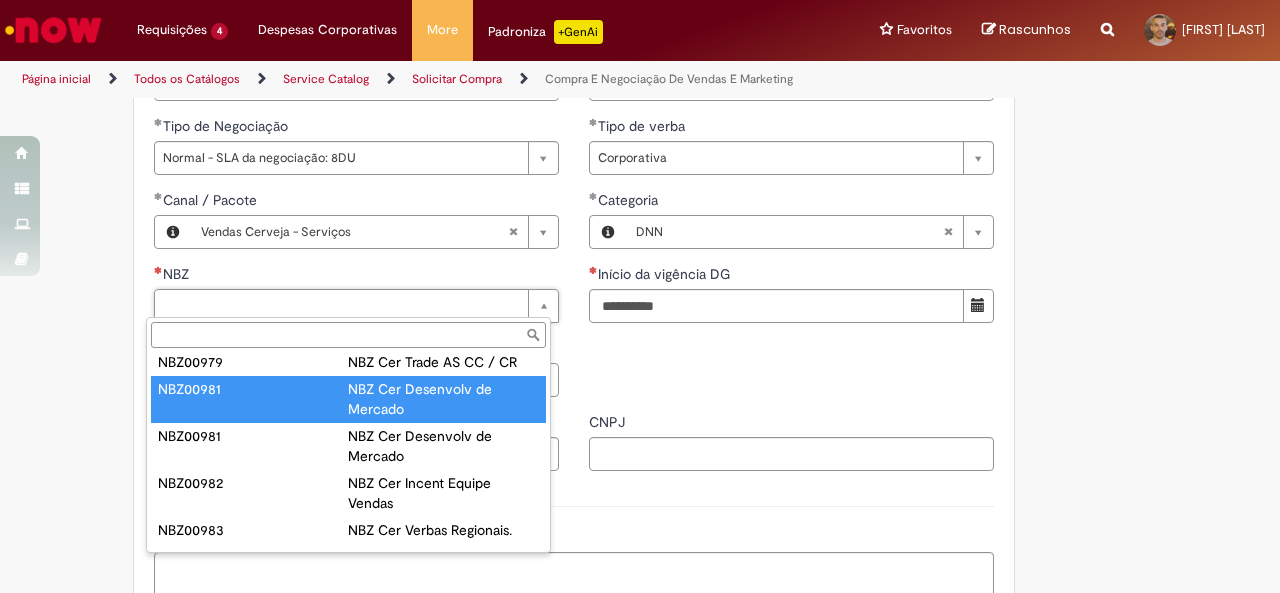 type on "********" 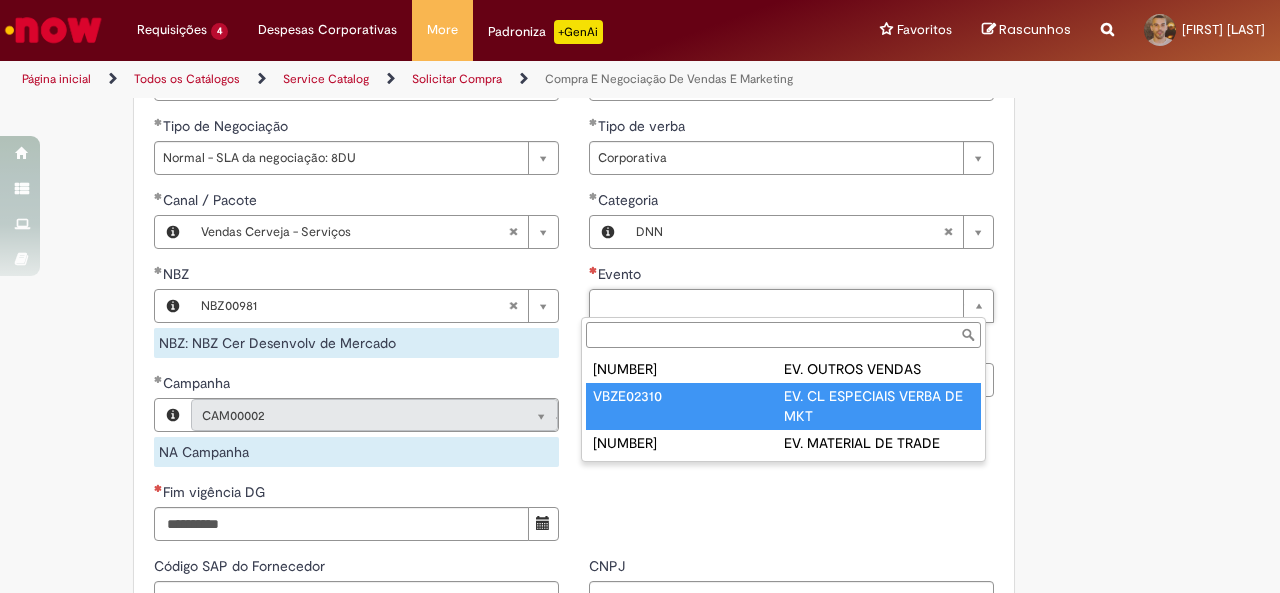 type on "*********" 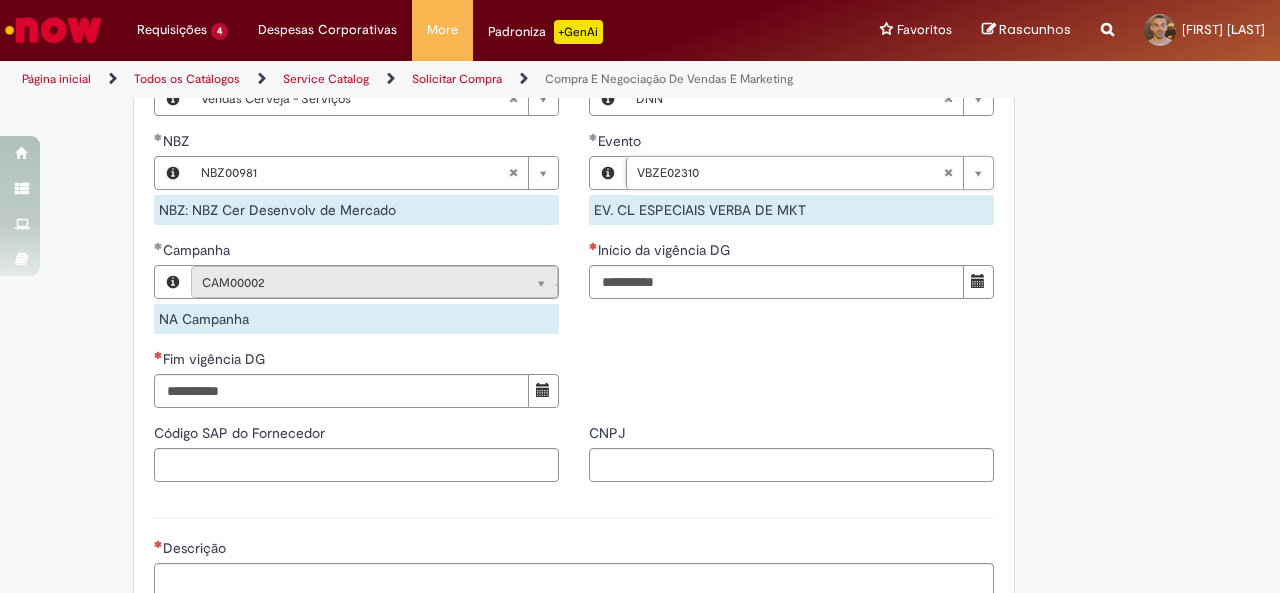 scroll, scrollTop: 1296, scrollLeft: 0, axis: vertical 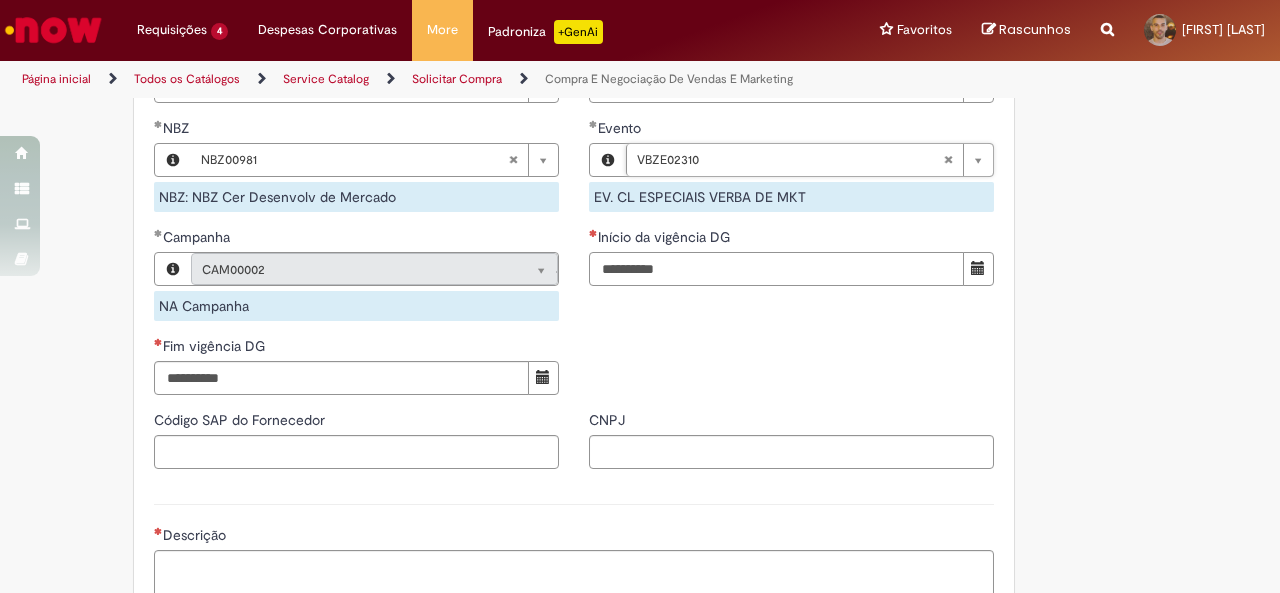 click on "Início da vigência DG" at bounding box center [776, 269] 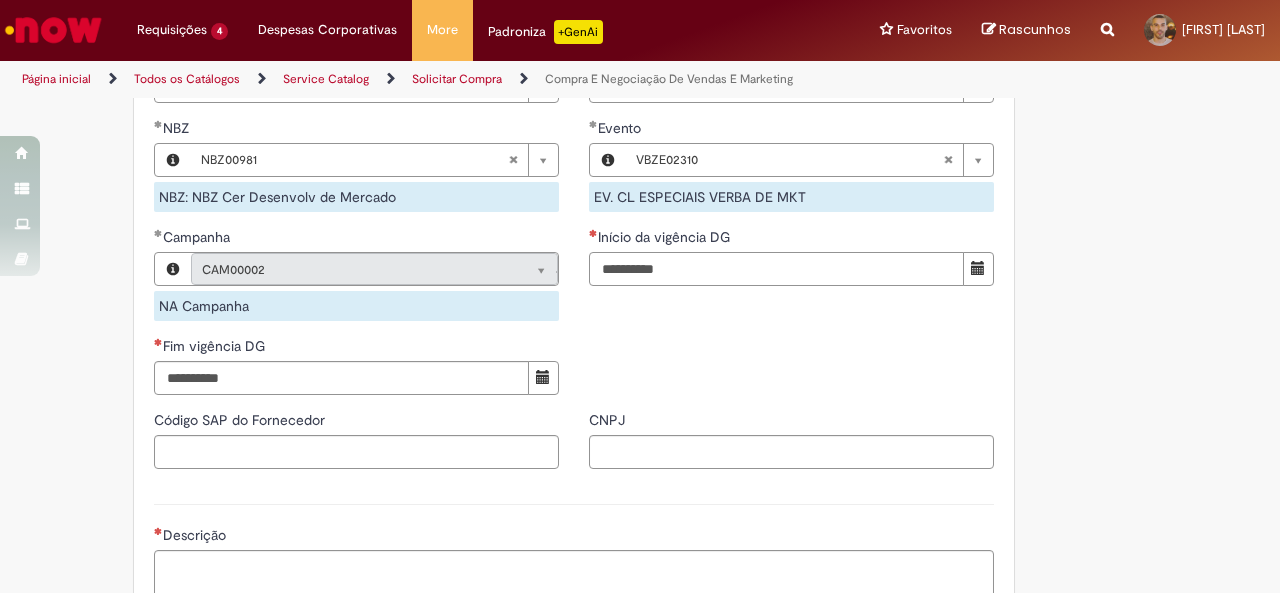 type on "**********" 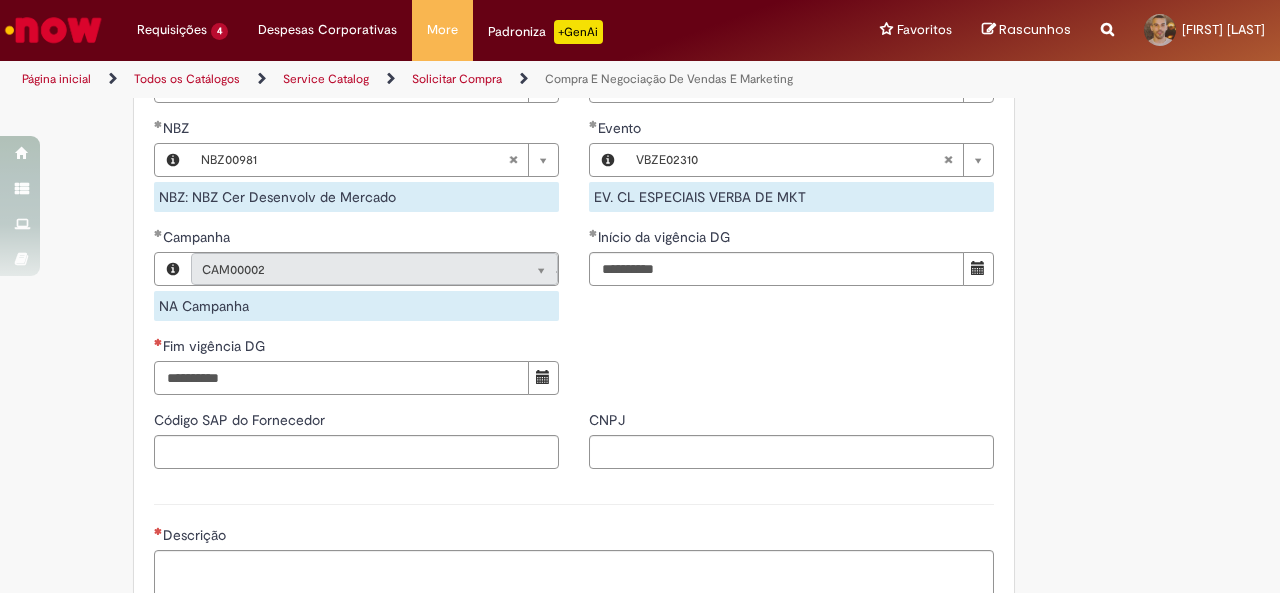 click on "Fim vigência DG" at bounding box center (341, 378) 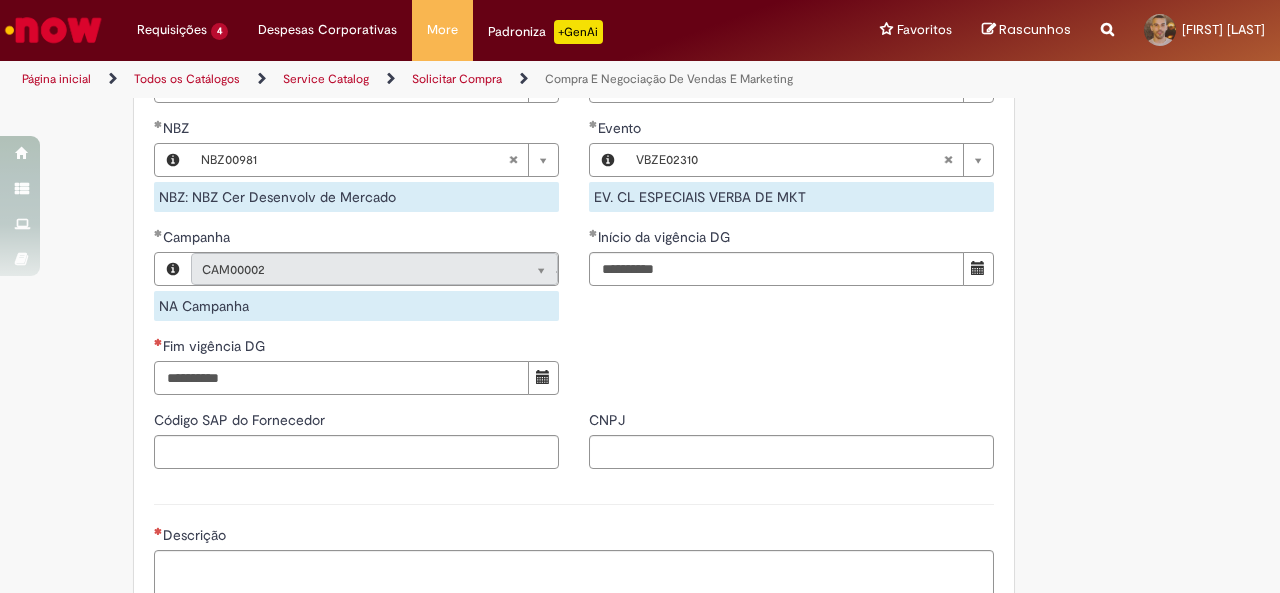 type on "**********" 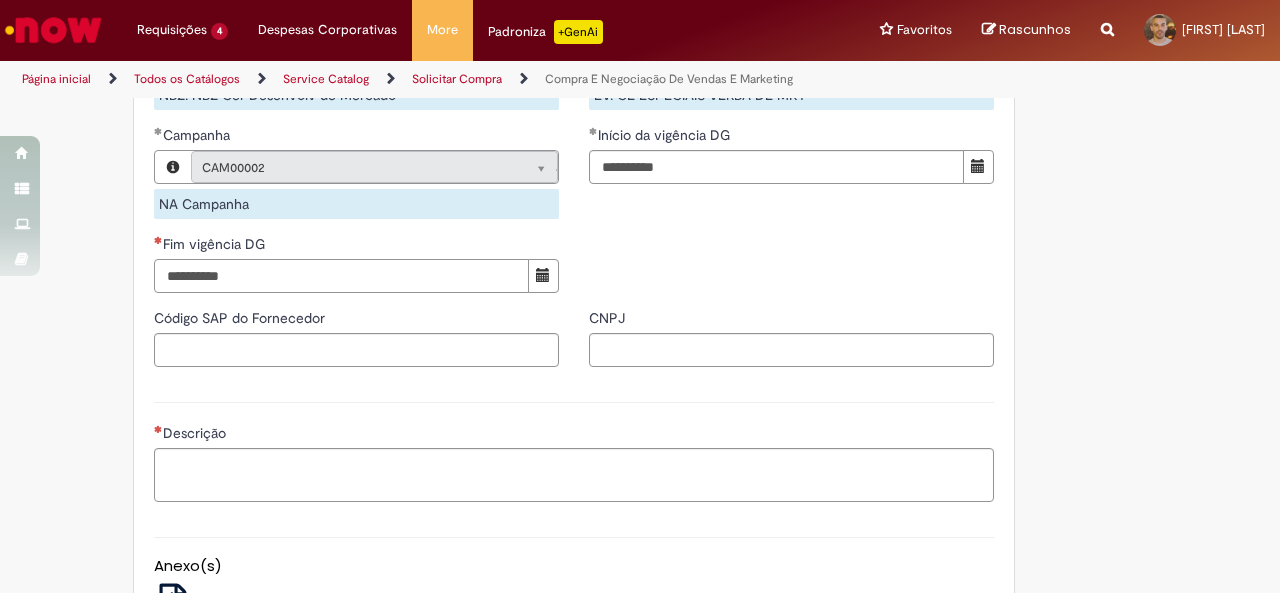 scroll, scrollTop: 1400, scrollLeft: 0, axis: vertical 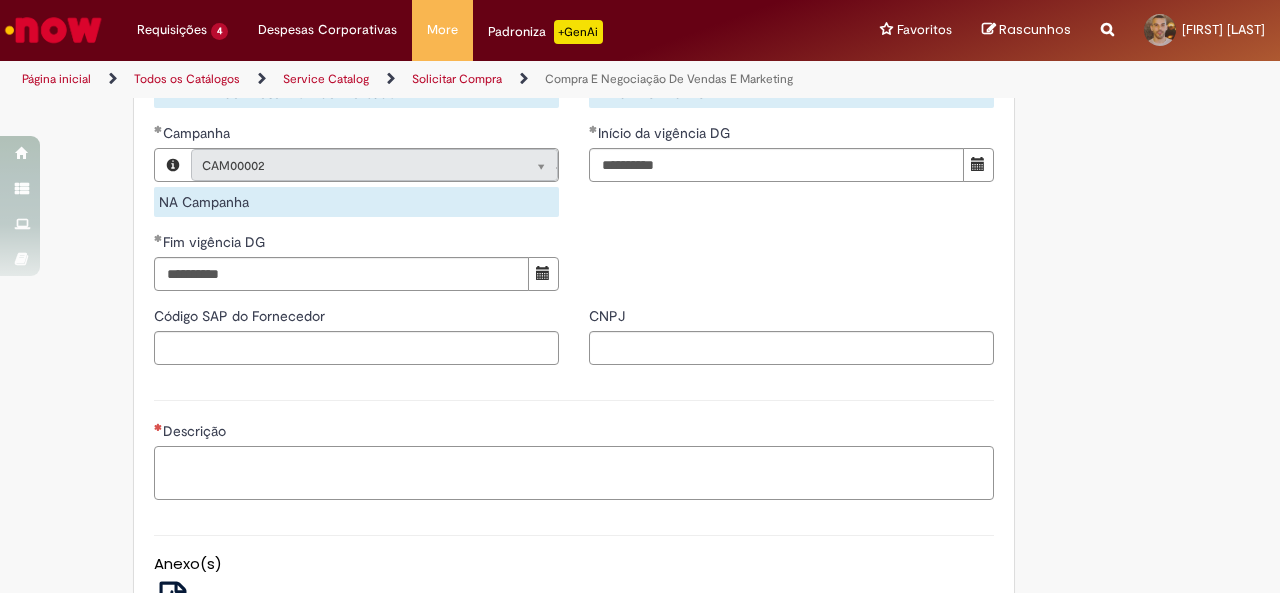 click on "Descrição" at bounding box center [574, 472] 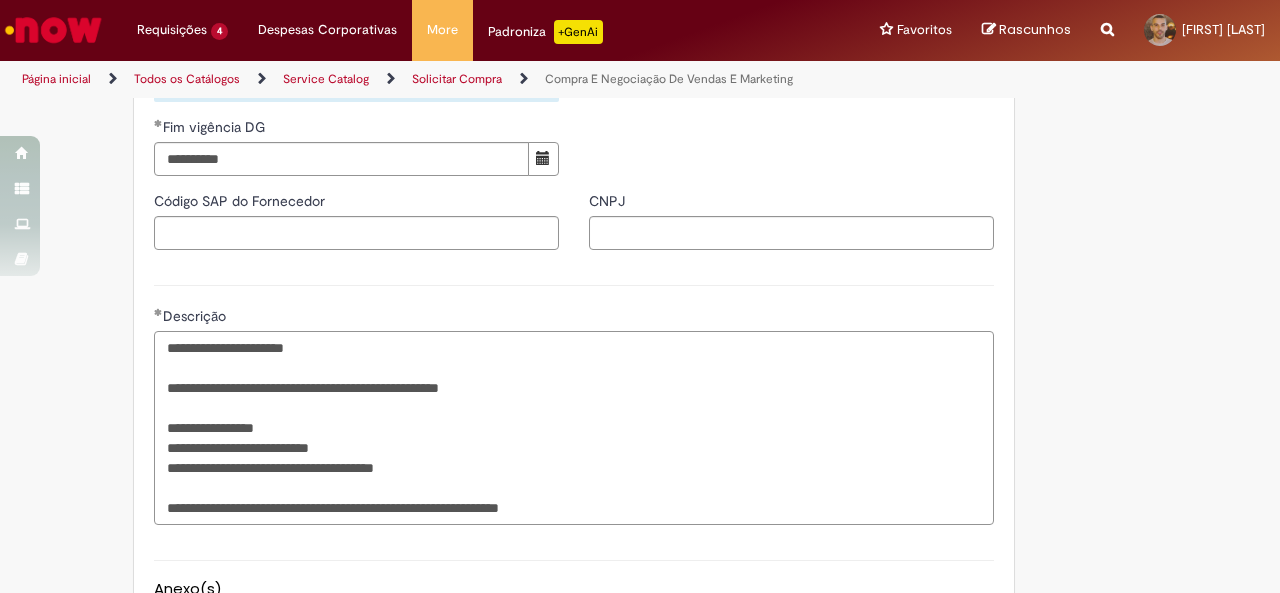 scroll, scrollTop: 1535, scrollLeft: 0, axis: vertical 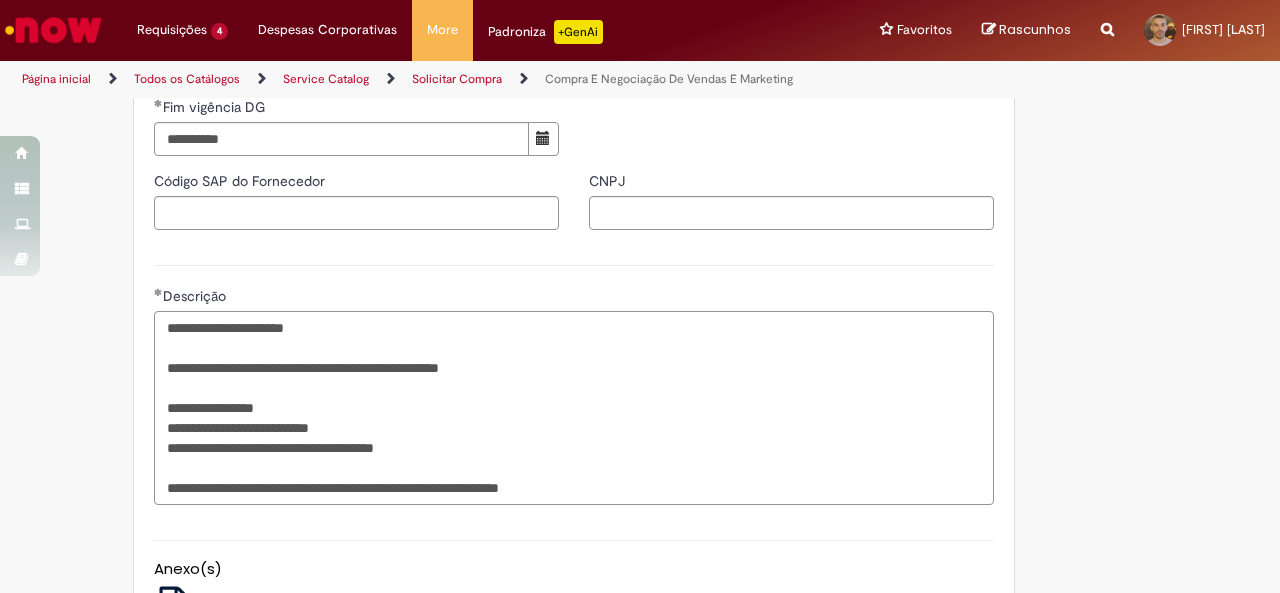 drag, startPoint x: 178, startPoint y: 359, endPoint x: 232, endPoint y: 363, distance: 54.147945 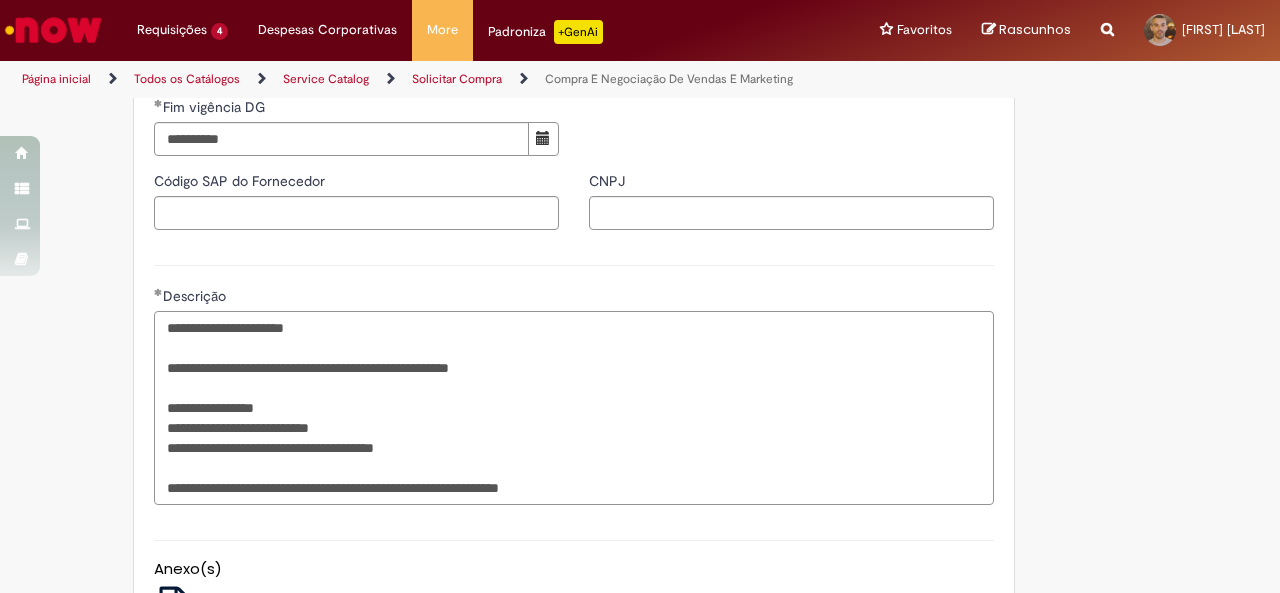 click on "**********" at bounding box center (574, 407) 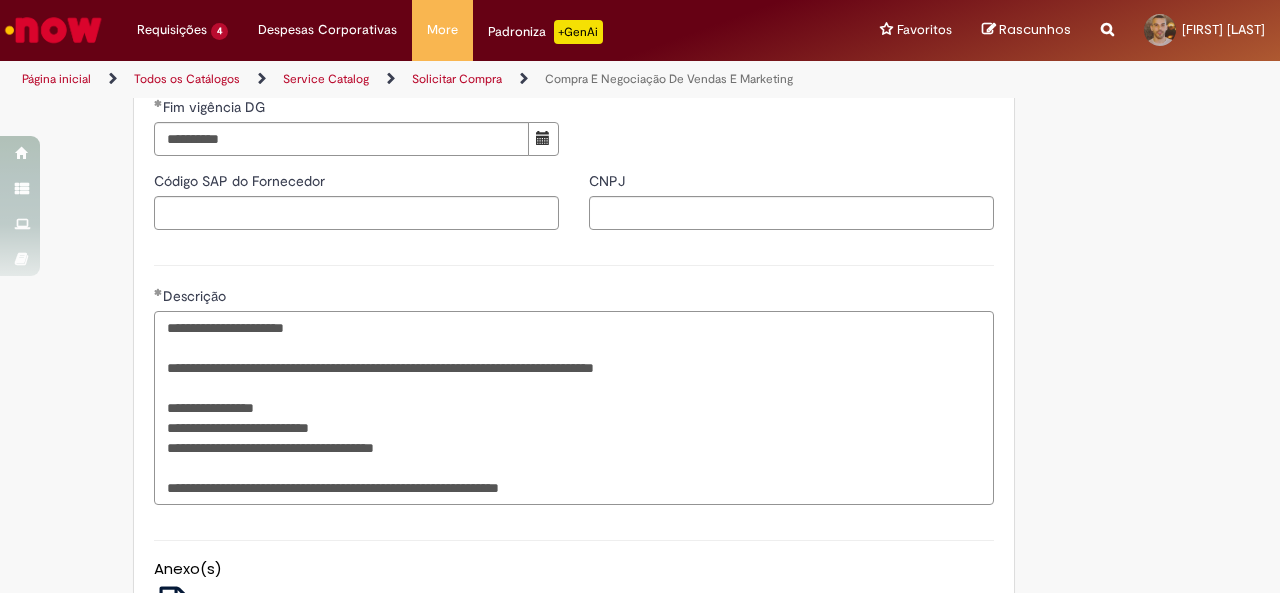 click on "**********" at bounding box center [574, 407] 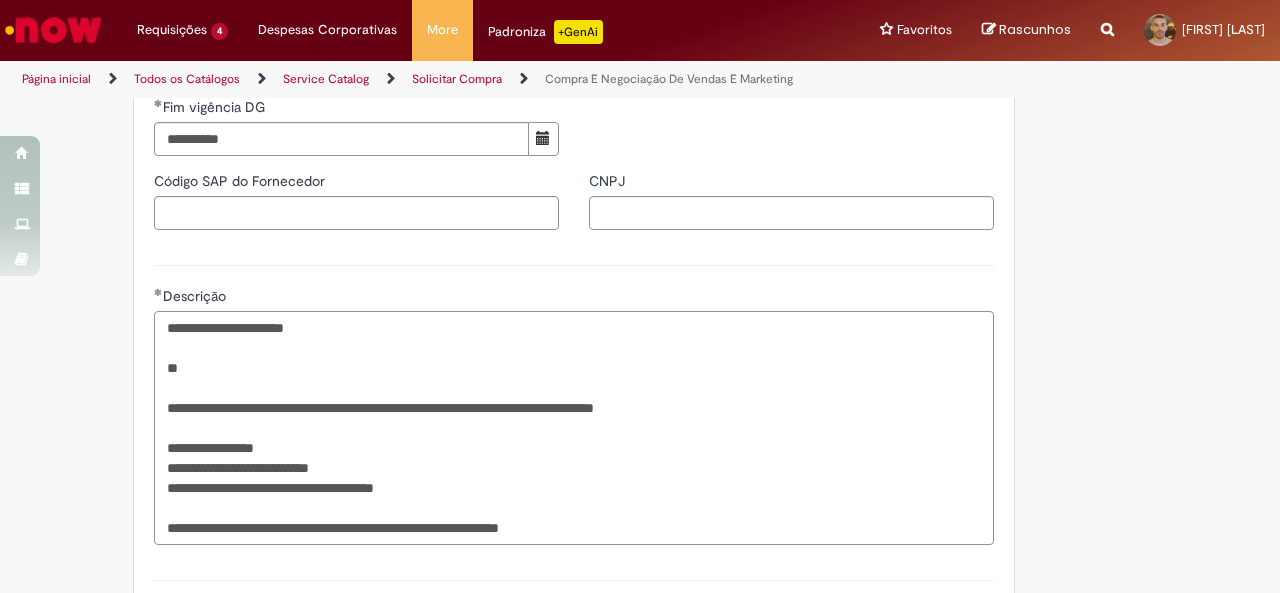 click on "**********" at bounding box center (574, 427) 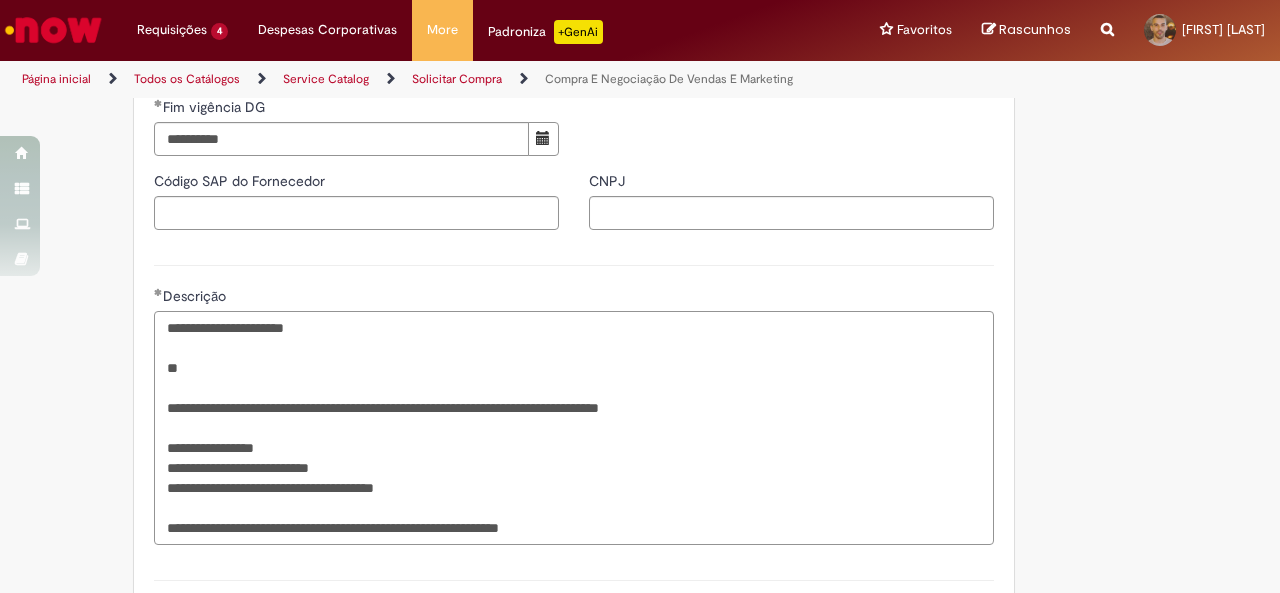 click on "**********" at bounding box center [574, 427] 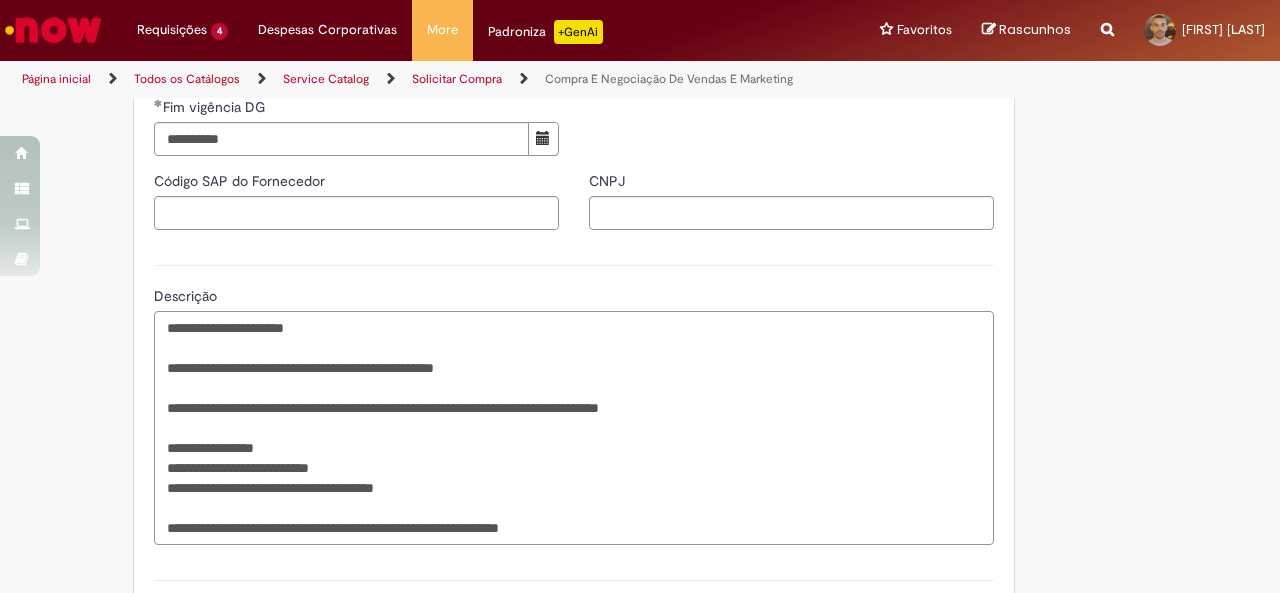 paste on "**********" 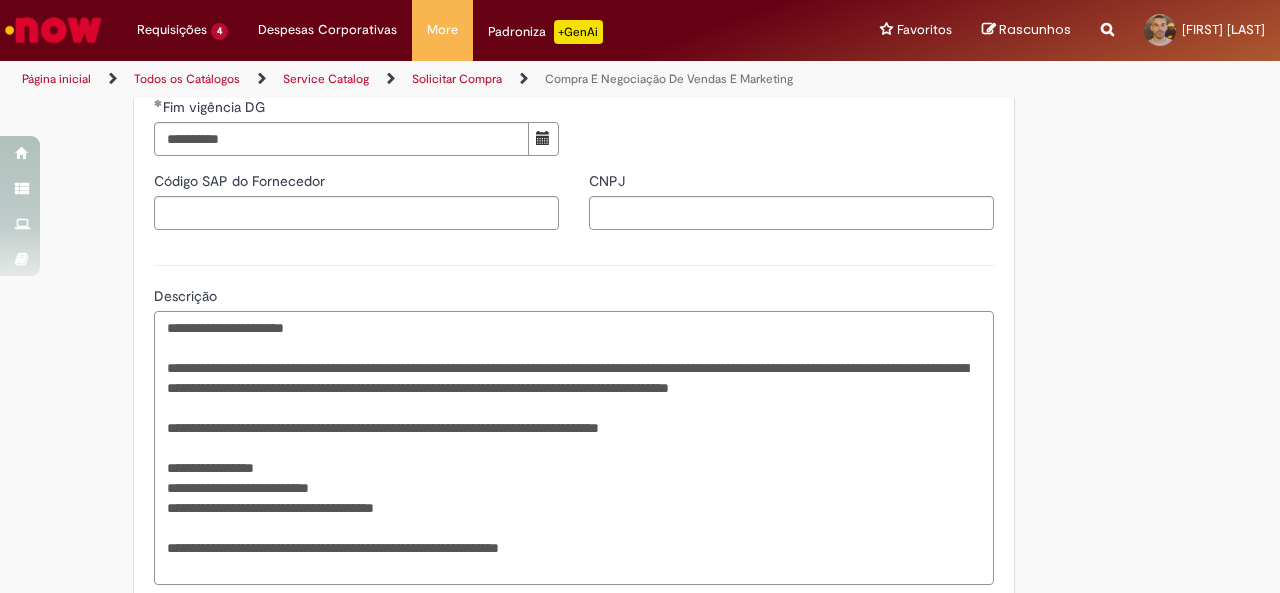 click on "**********" at bounding box center (574, 447) 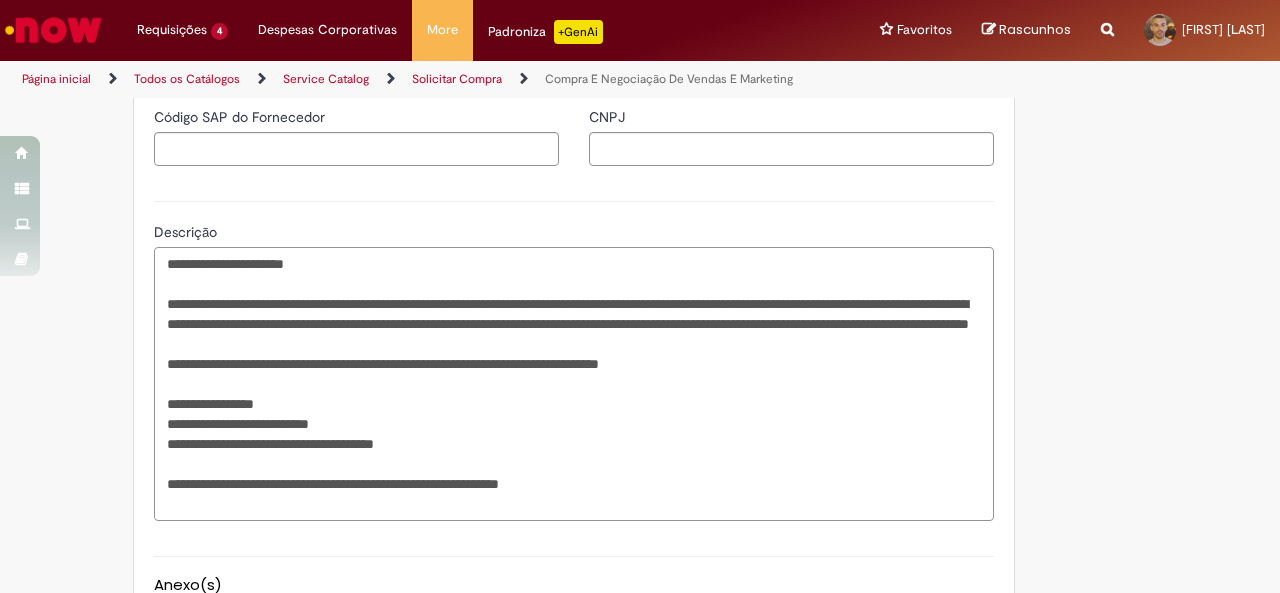 scroll, scrollTop: 1600, scrollLeft: 0, axis: vertical 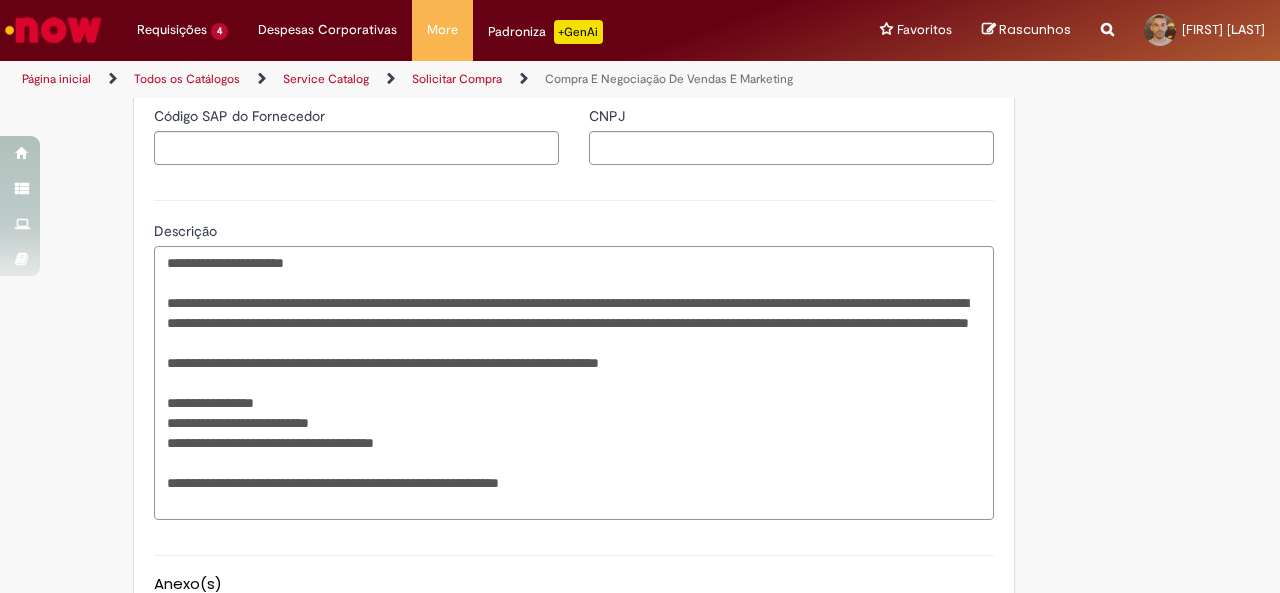 click on "**********" at bounding box center [574, 382] 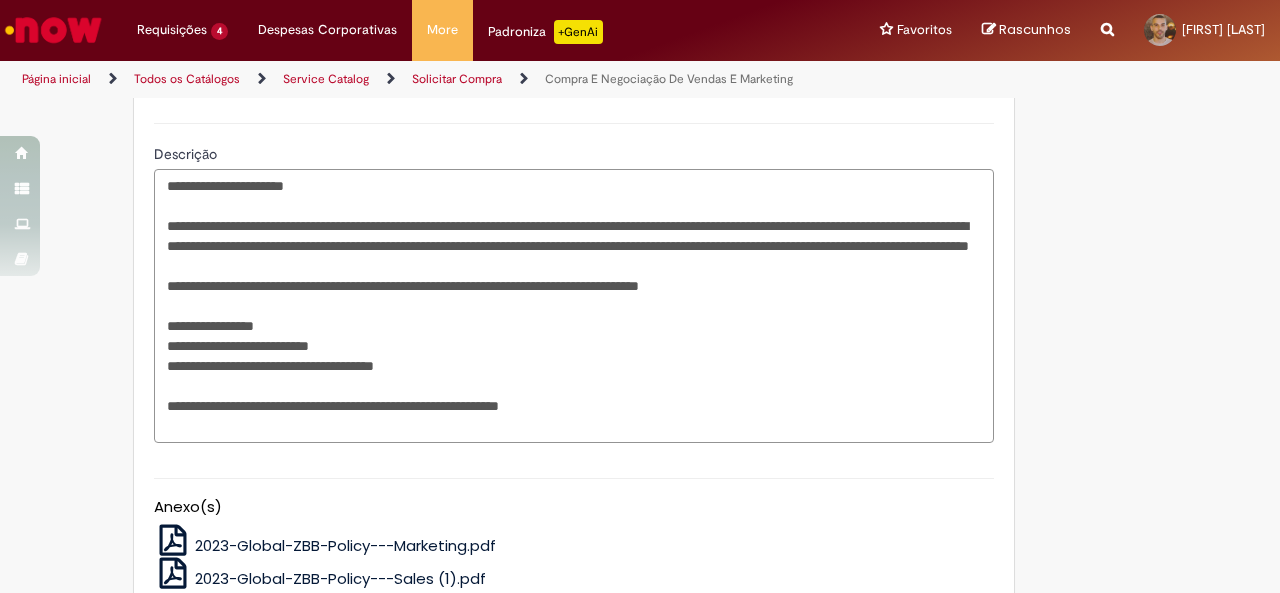 scroll, scrollTop: 1694, scrollLeft: 0, axis: vertical 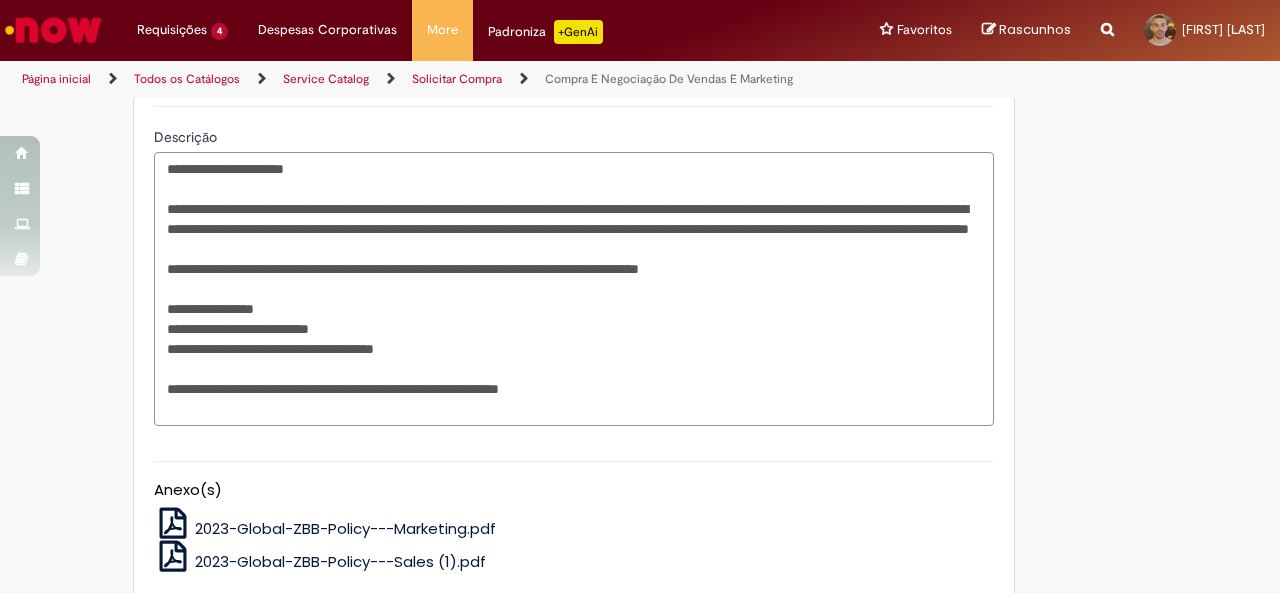click on "**********" at bounding box center (574, 288) 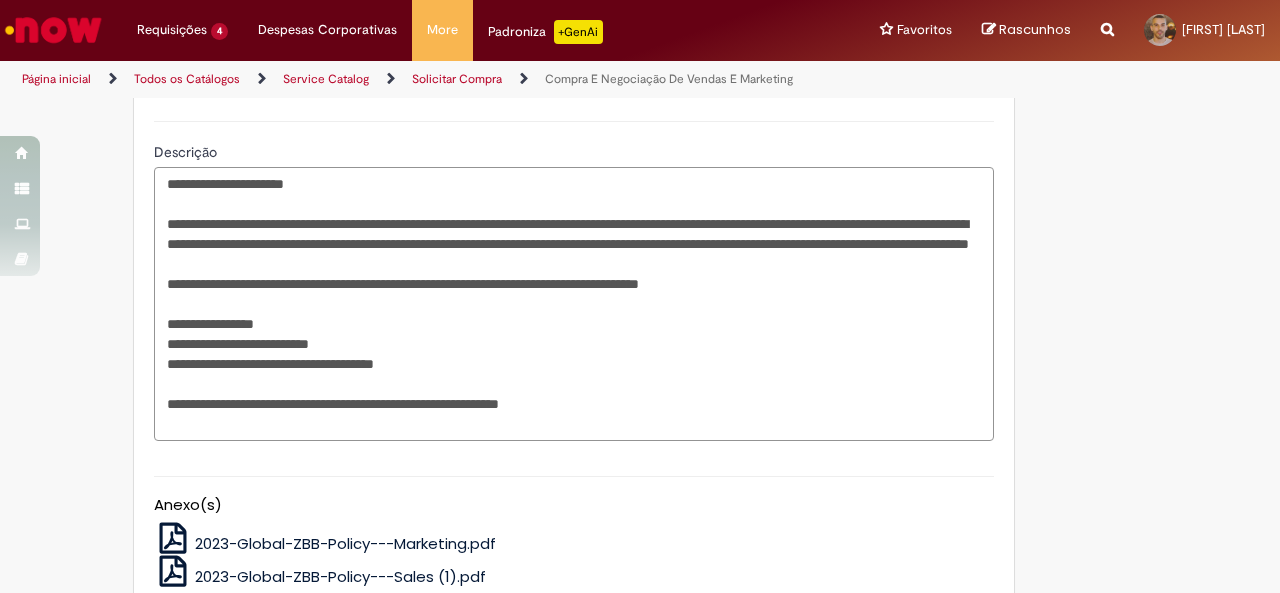 scroll, scrollTop: 1677, scrollLeft: 0, axis: vertical 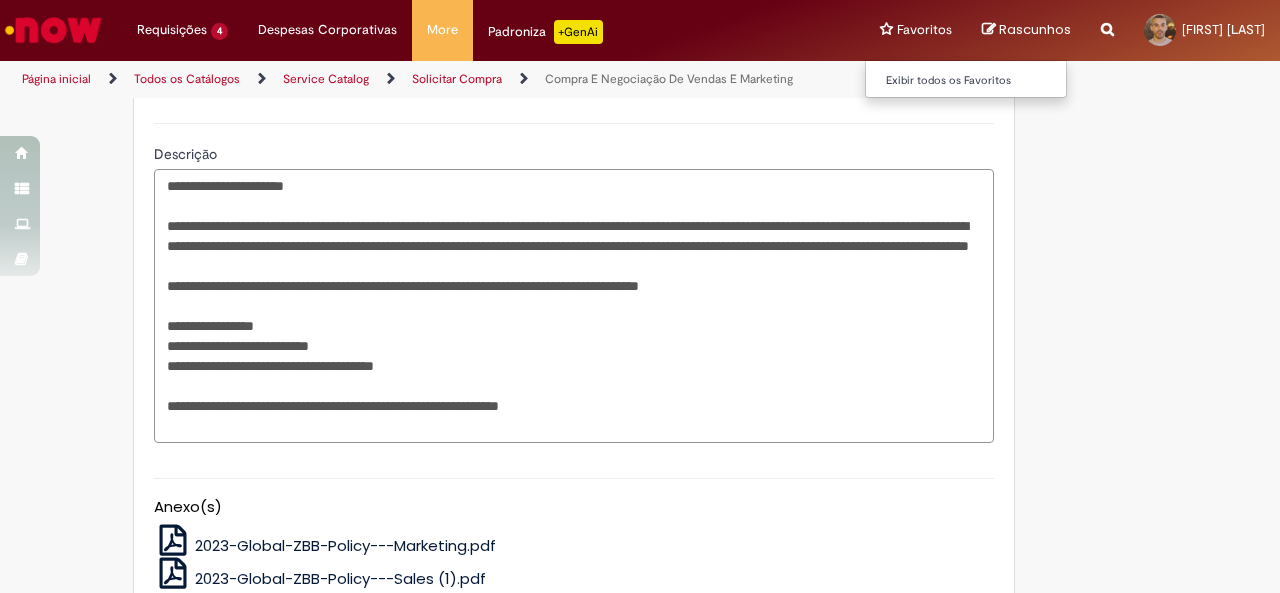 type on "**********" 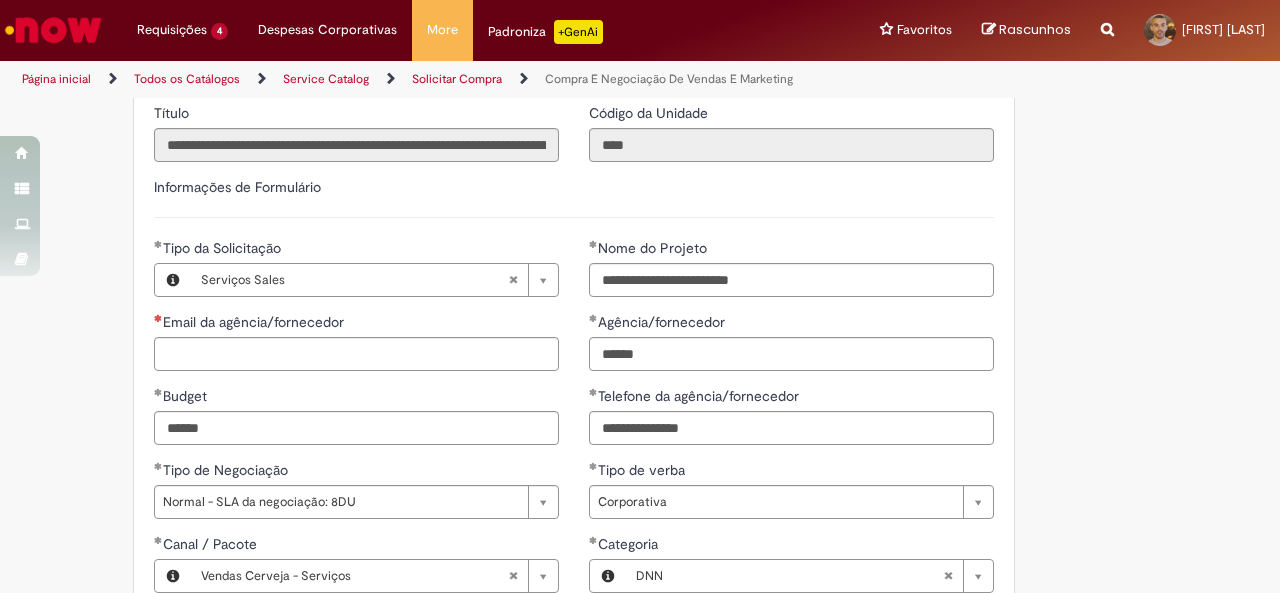 scroll, scrollTop: 805, scrollLeft: 0, axis: vertical 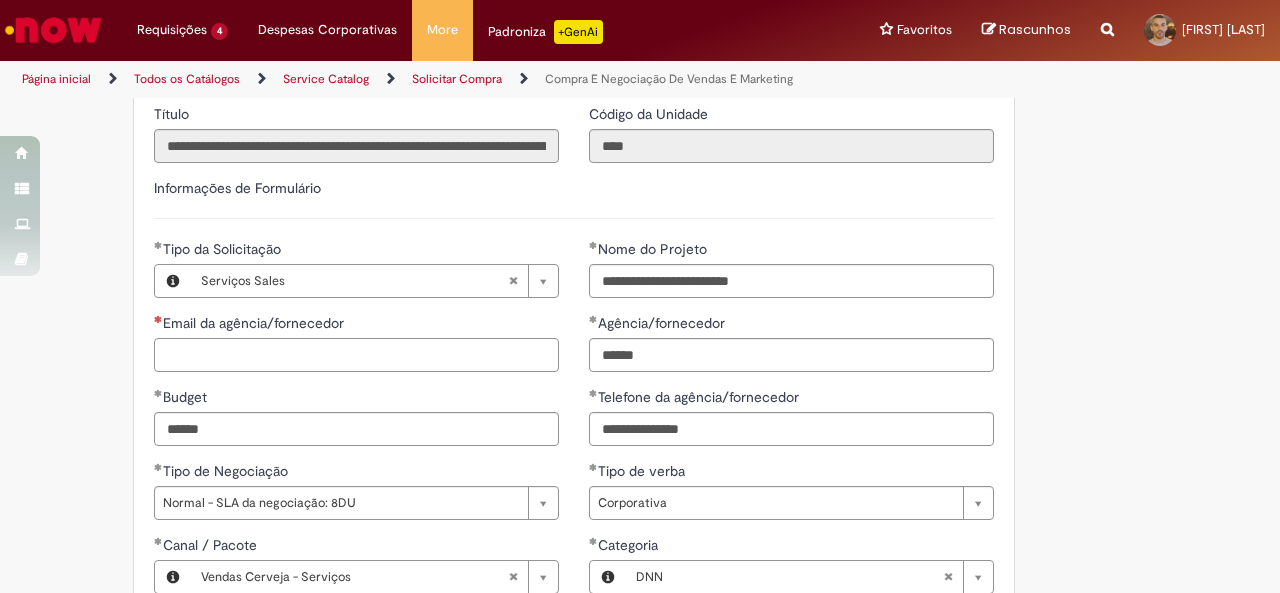 click on "Email da agência/fornecedor" at bounding box center [356, 355] 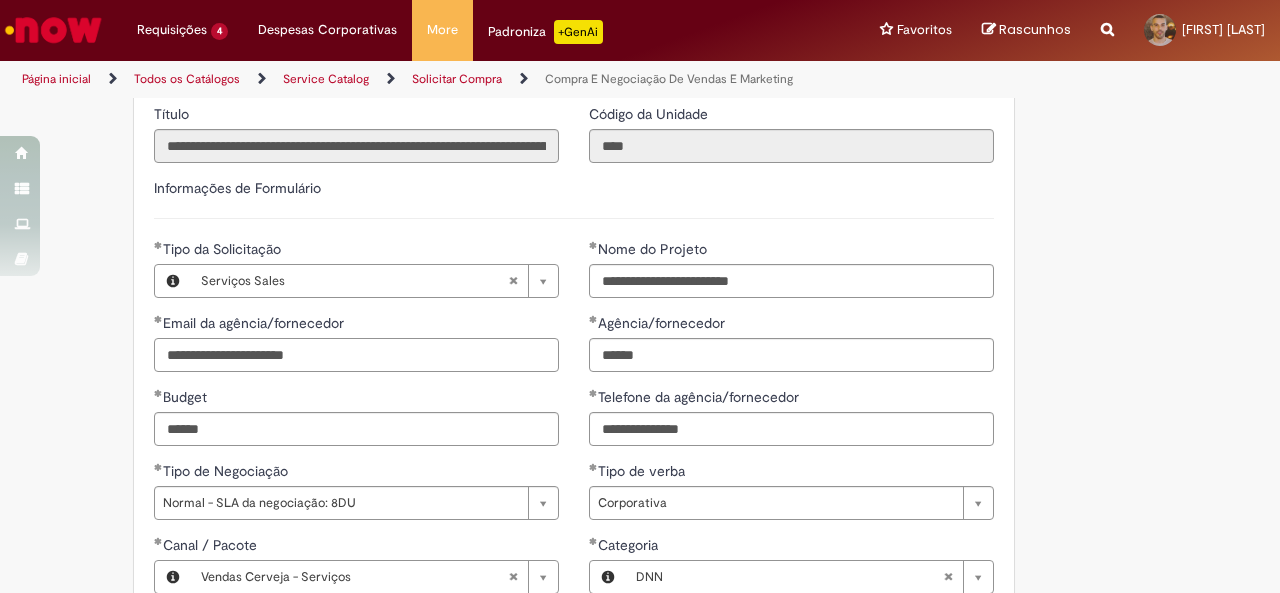 type on "**********" 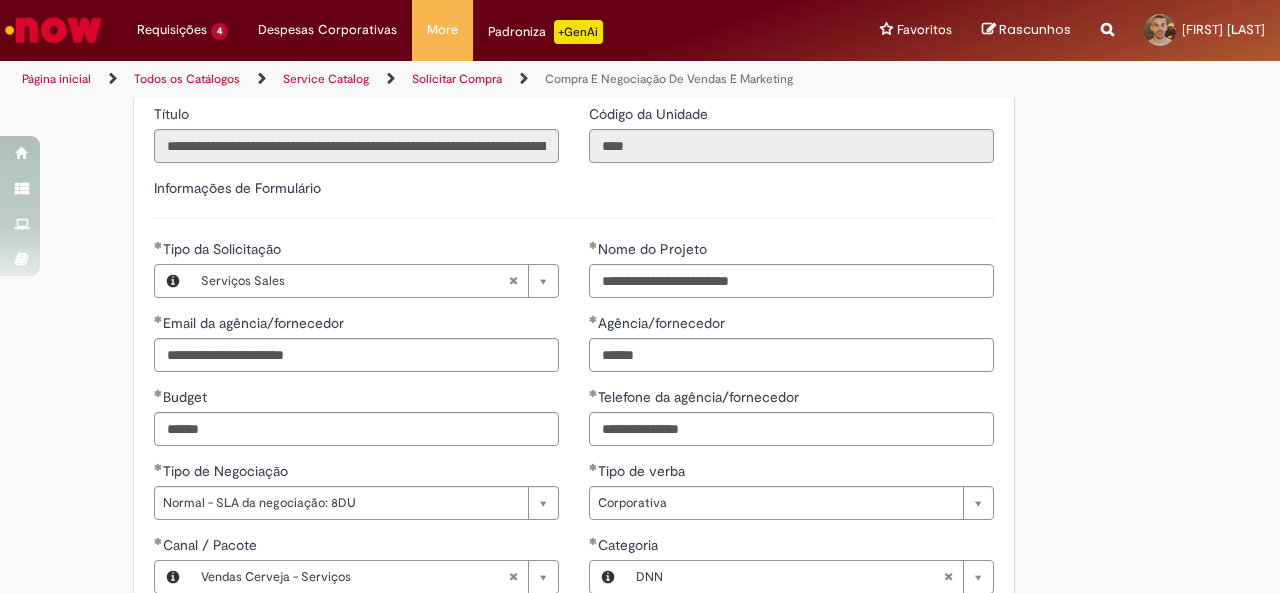 click on "**********" at bounding box center (791, 515) 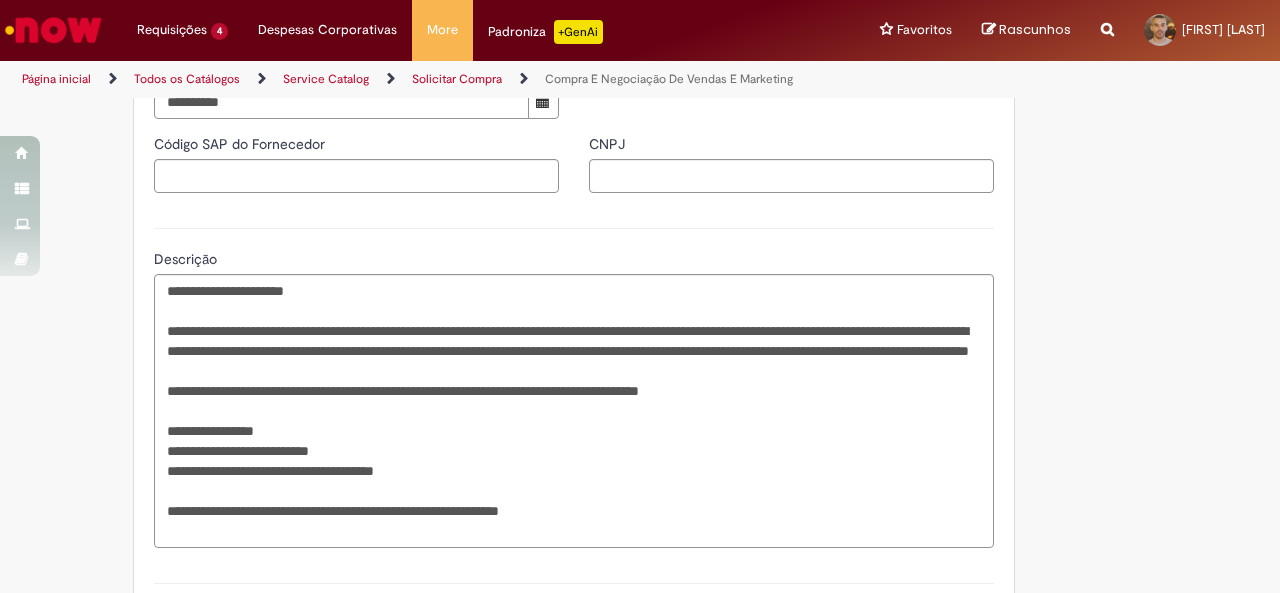 scroll, scrollTop: 1888, scrollLeft: 0, axis: vertical 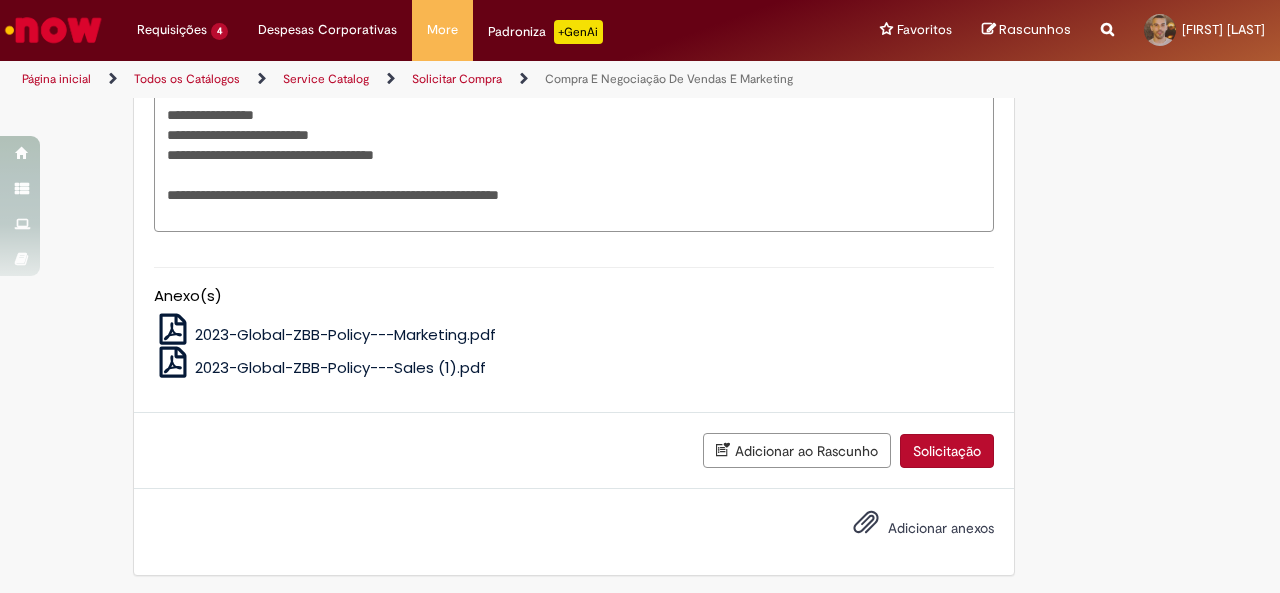click on "Solicitação" at bounding box center (947, 451) 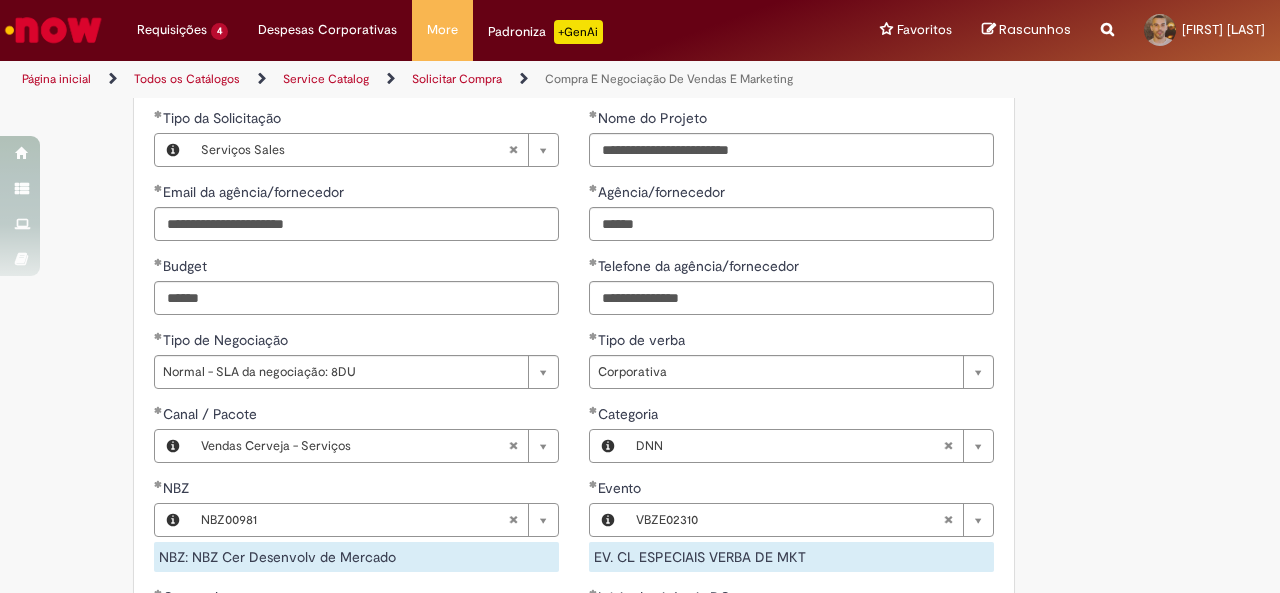 scroll, scrollTop: 696, scrollLeft: 0, axis: vertical 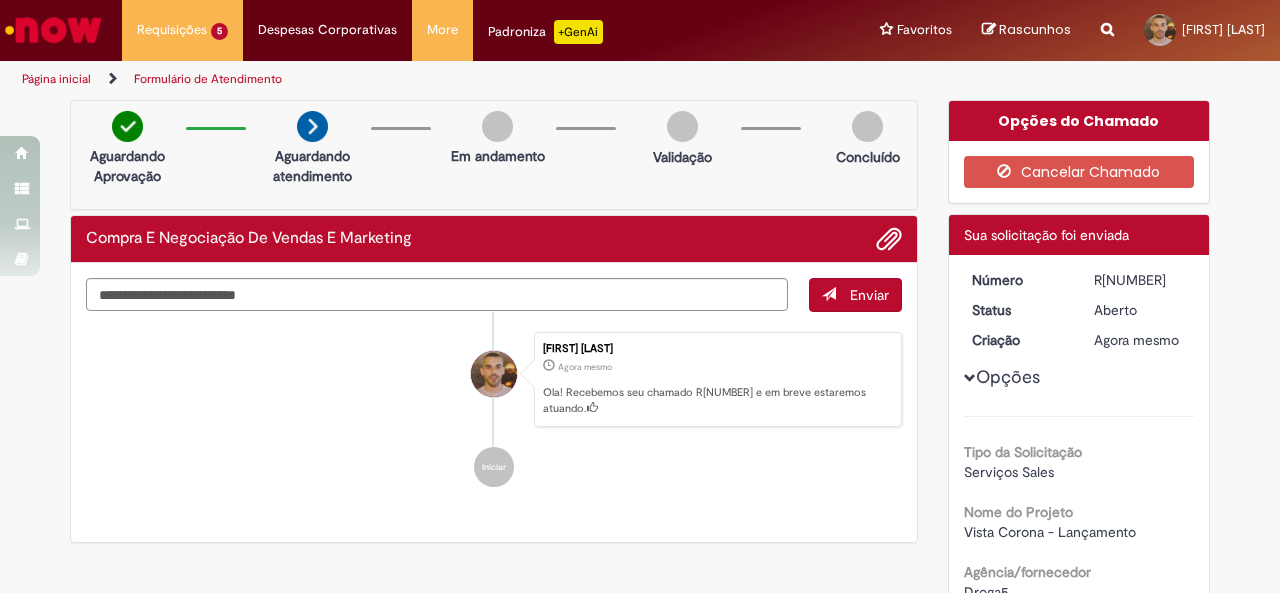 click on "R13354767" at bounding box center (1140, 280) 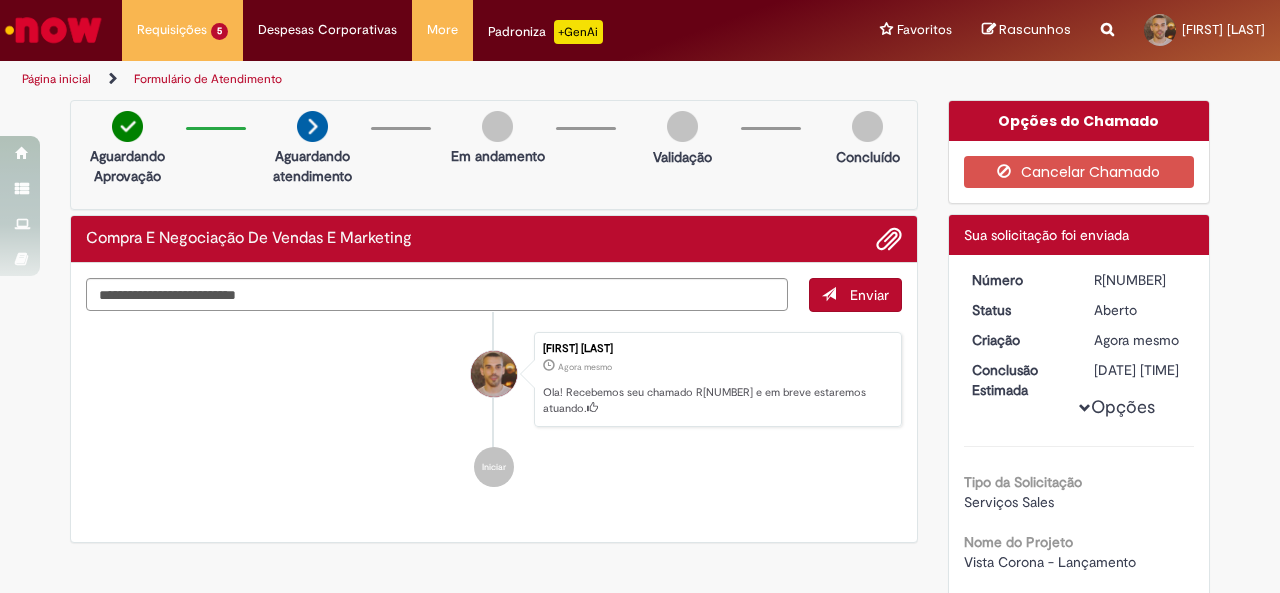 copy on "R13354767" 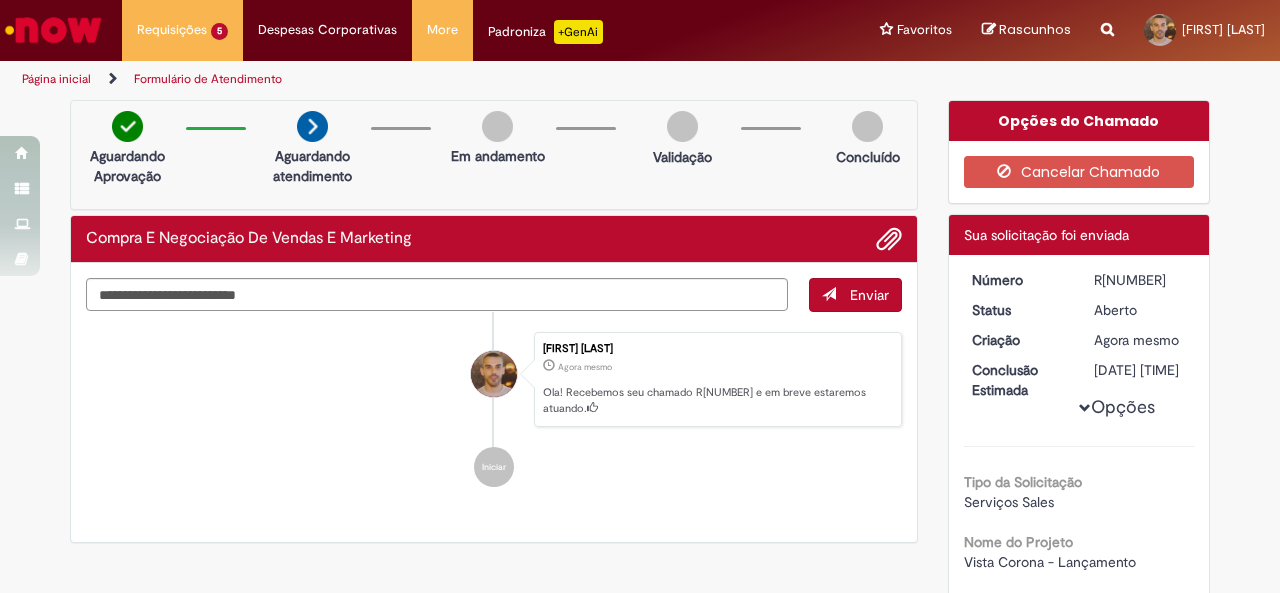 drag, startPoint x: 1088, startPoint y: 278, endPoint x: 1152, endPoint y: 278, distance: 64 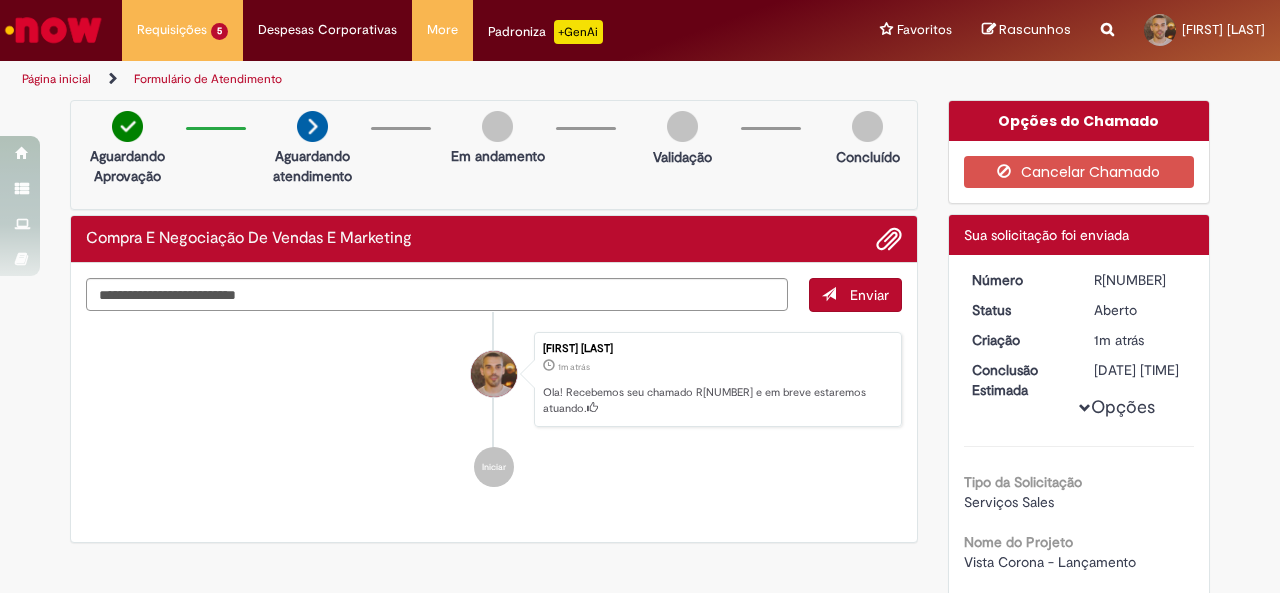 copy on "R13354767" 